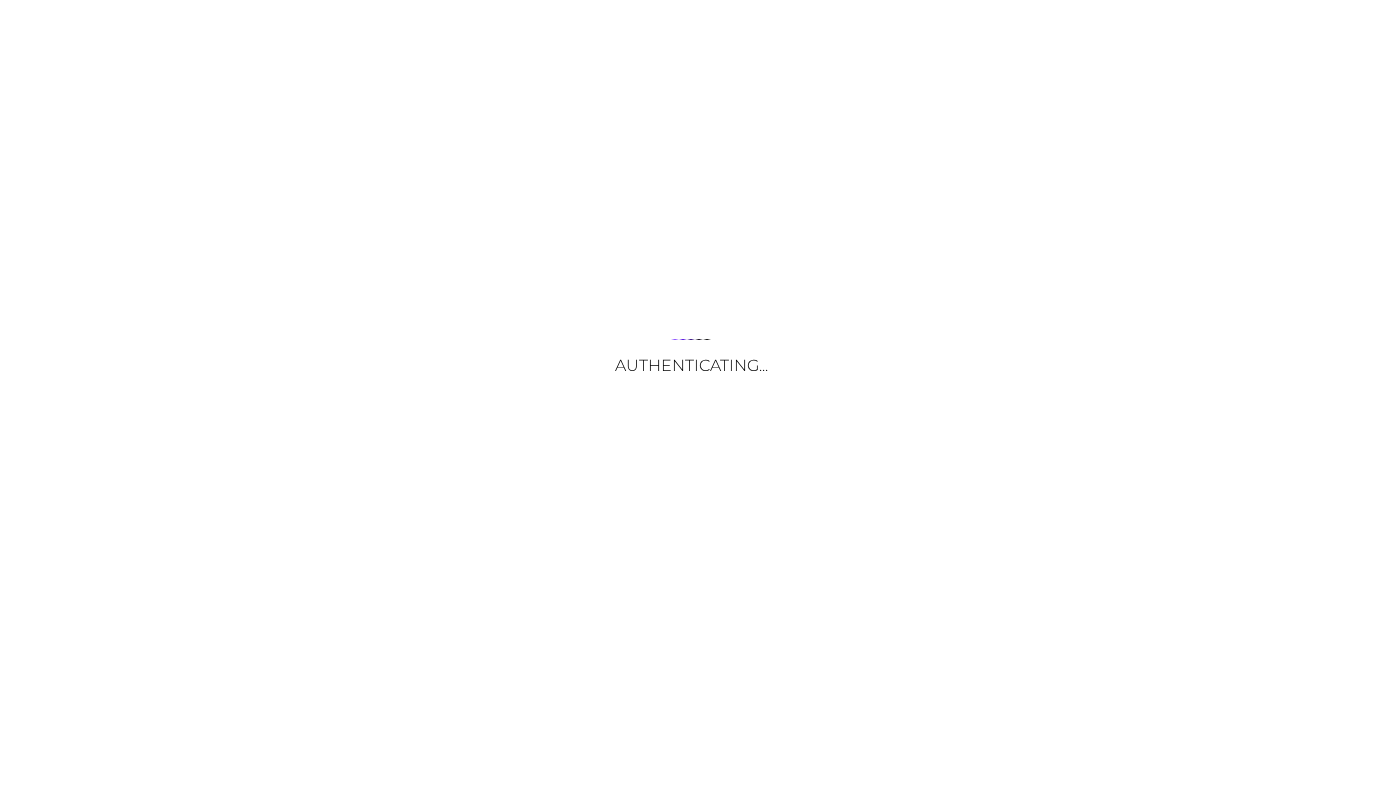scroll, scrollTop: 0, scrollLeft: 0, axis: both 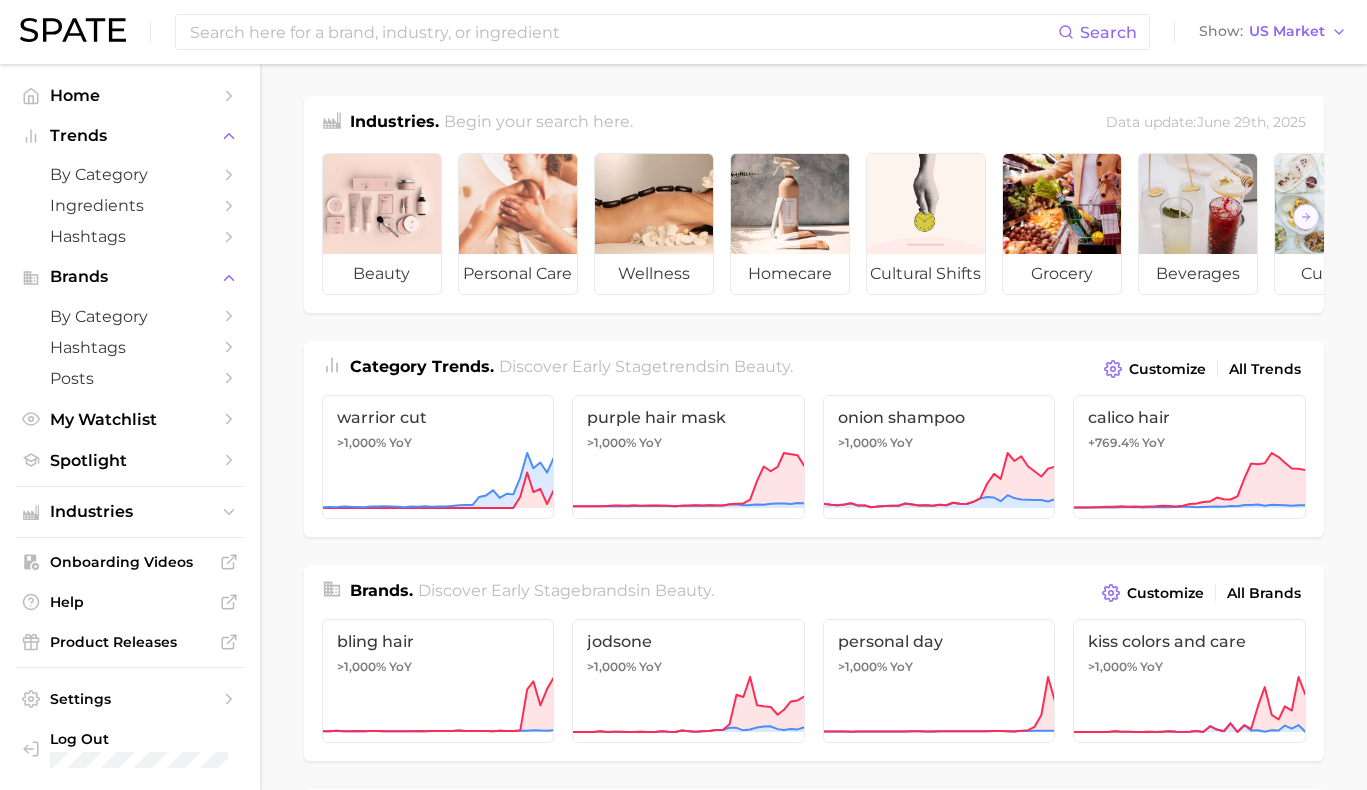 click on "Search Show US Market" at bounding box center [683, 32] 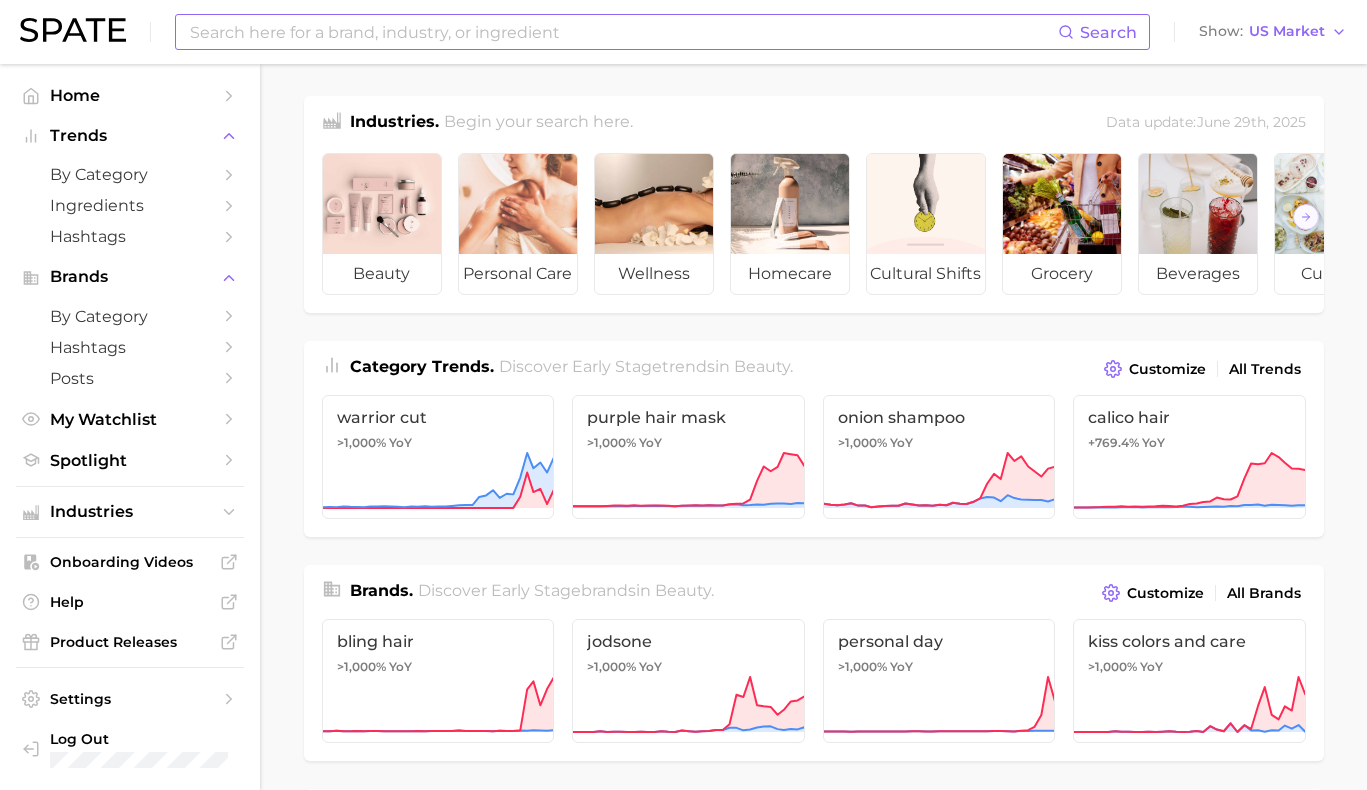 click at bounding box center [623, 32] 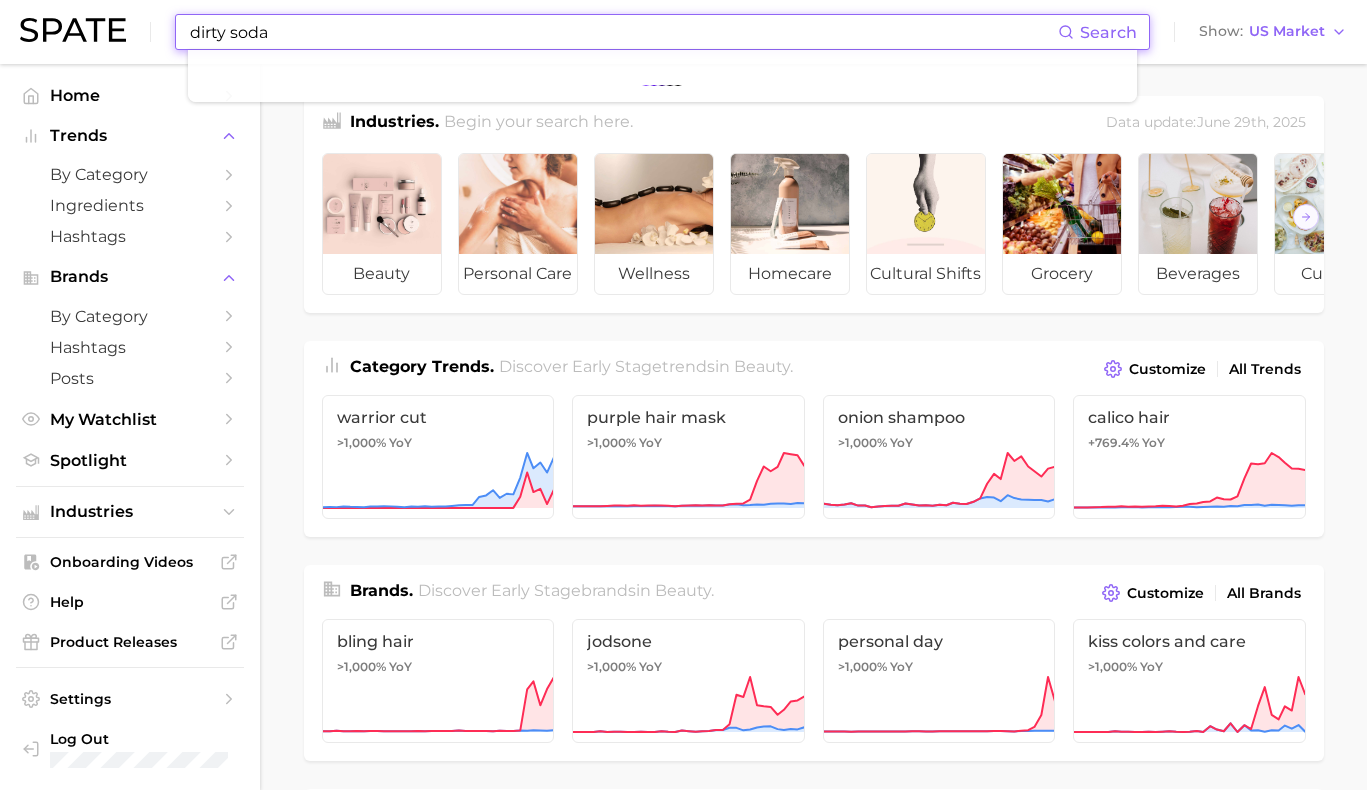 type on "dirty soda" 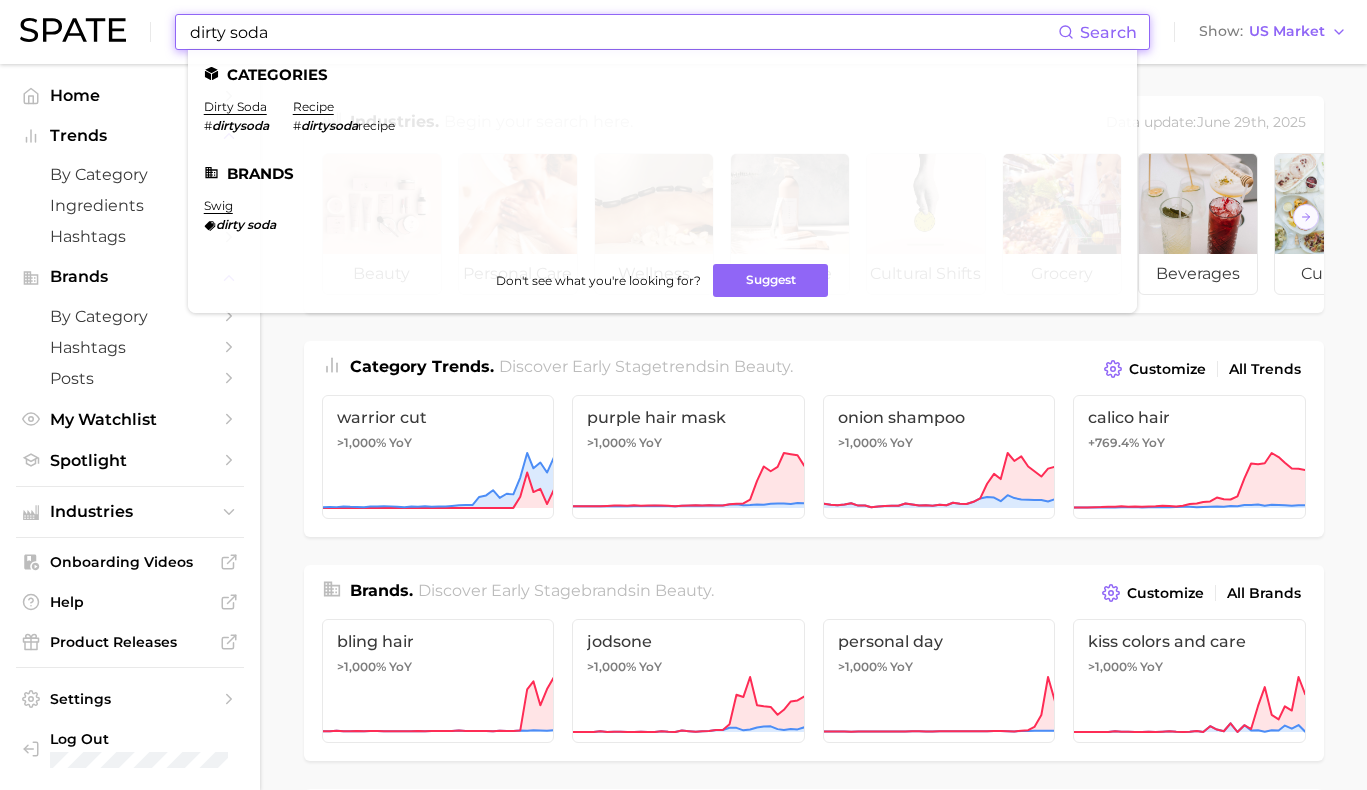 click on "dirty" at bounding box center (230, 224) 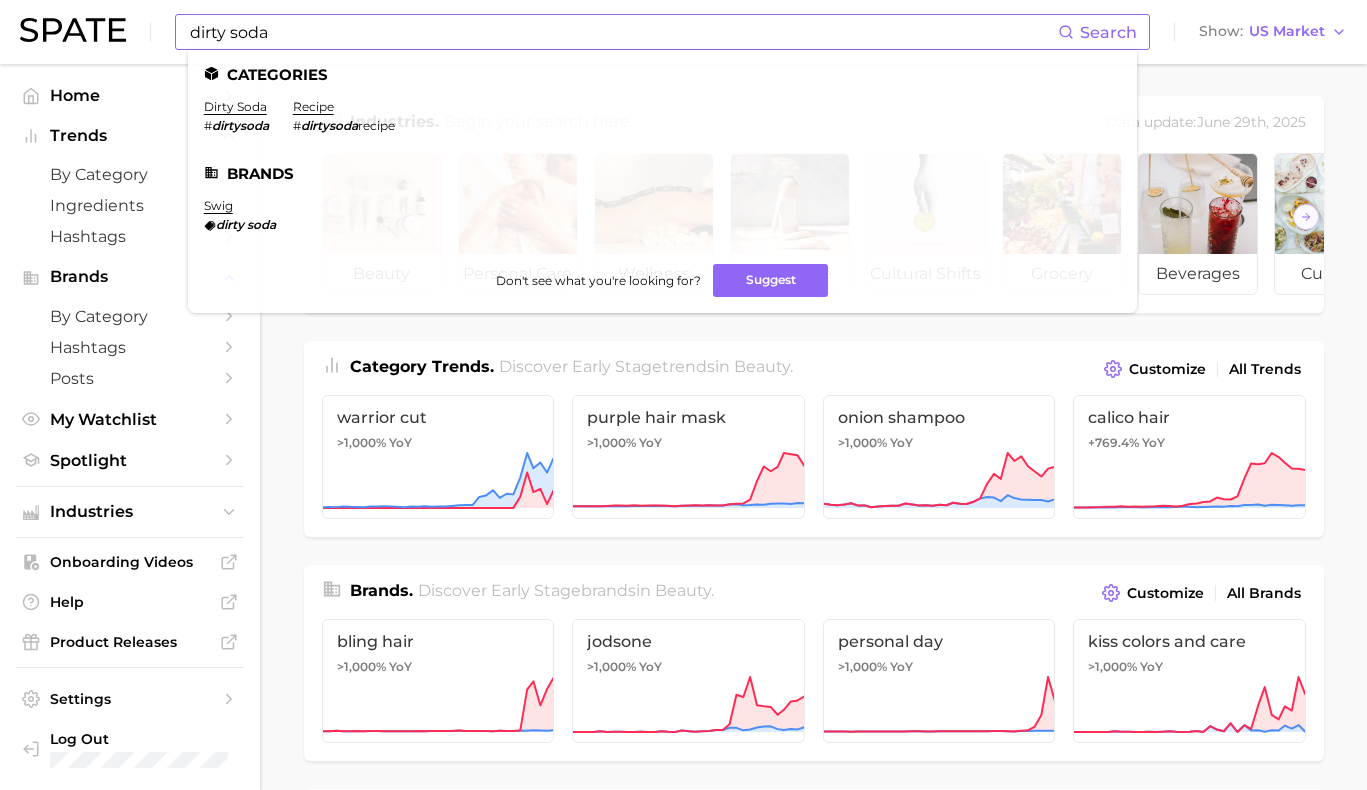 click on "dirtysoda" at bounding box center (240, 125) 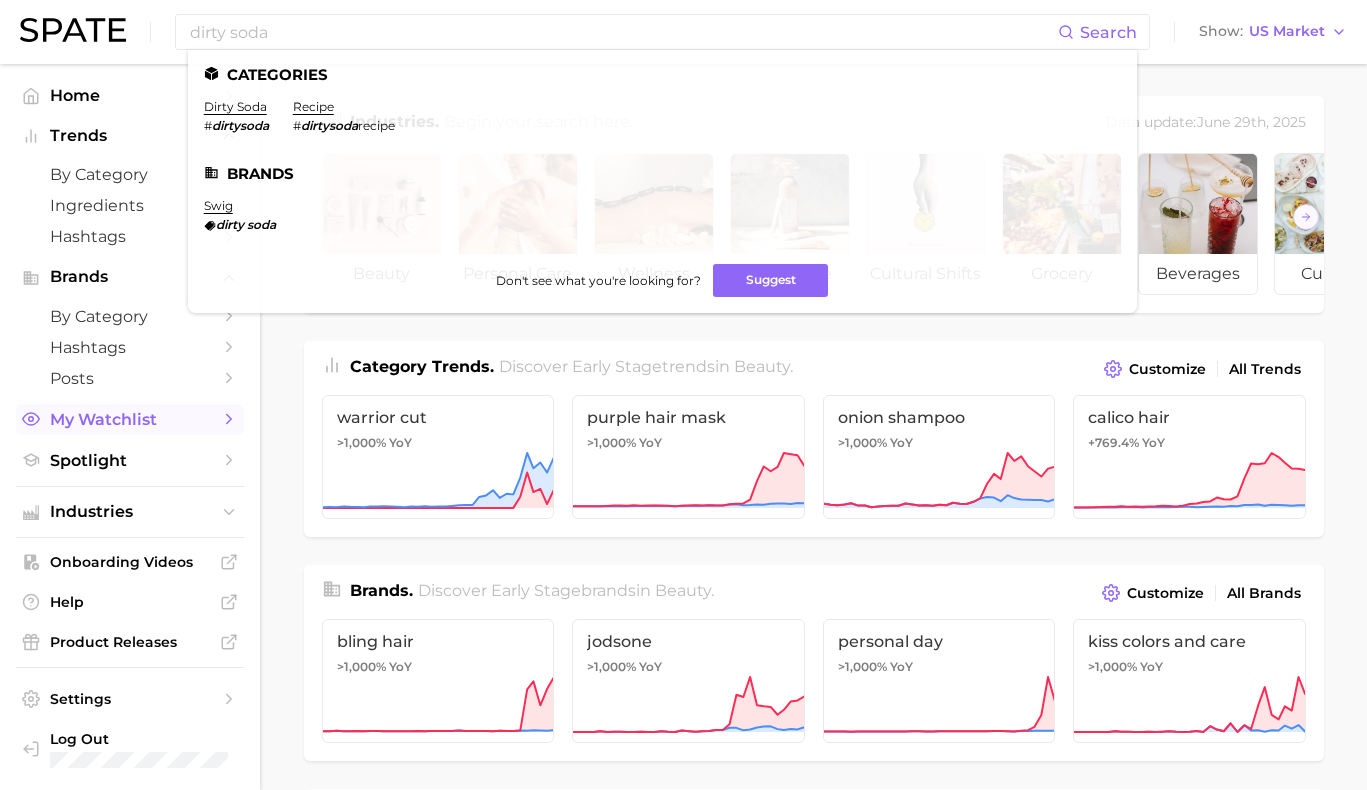 click on "My Watchlist" at bounding box center (130, 419) 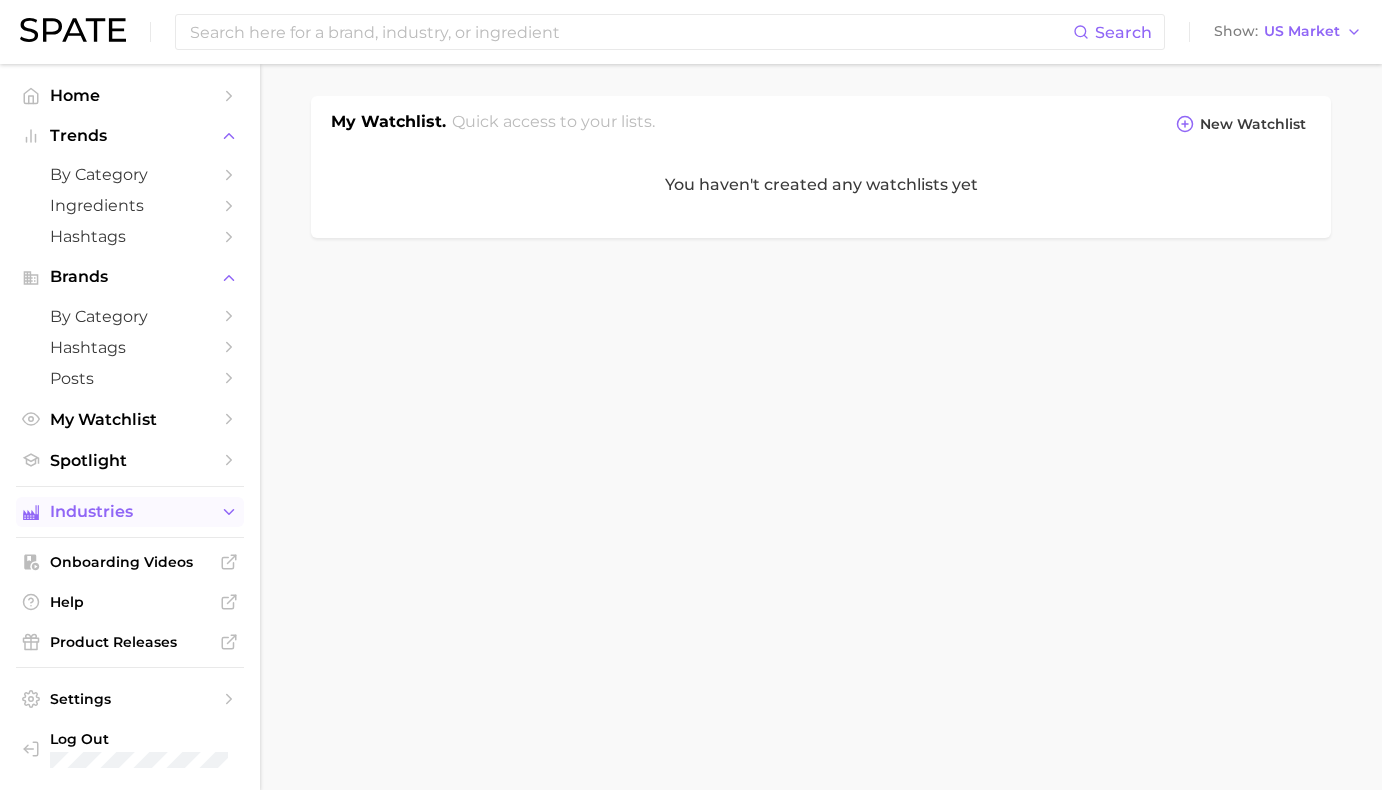 click on "Industries" at bounding box center (130, 512) 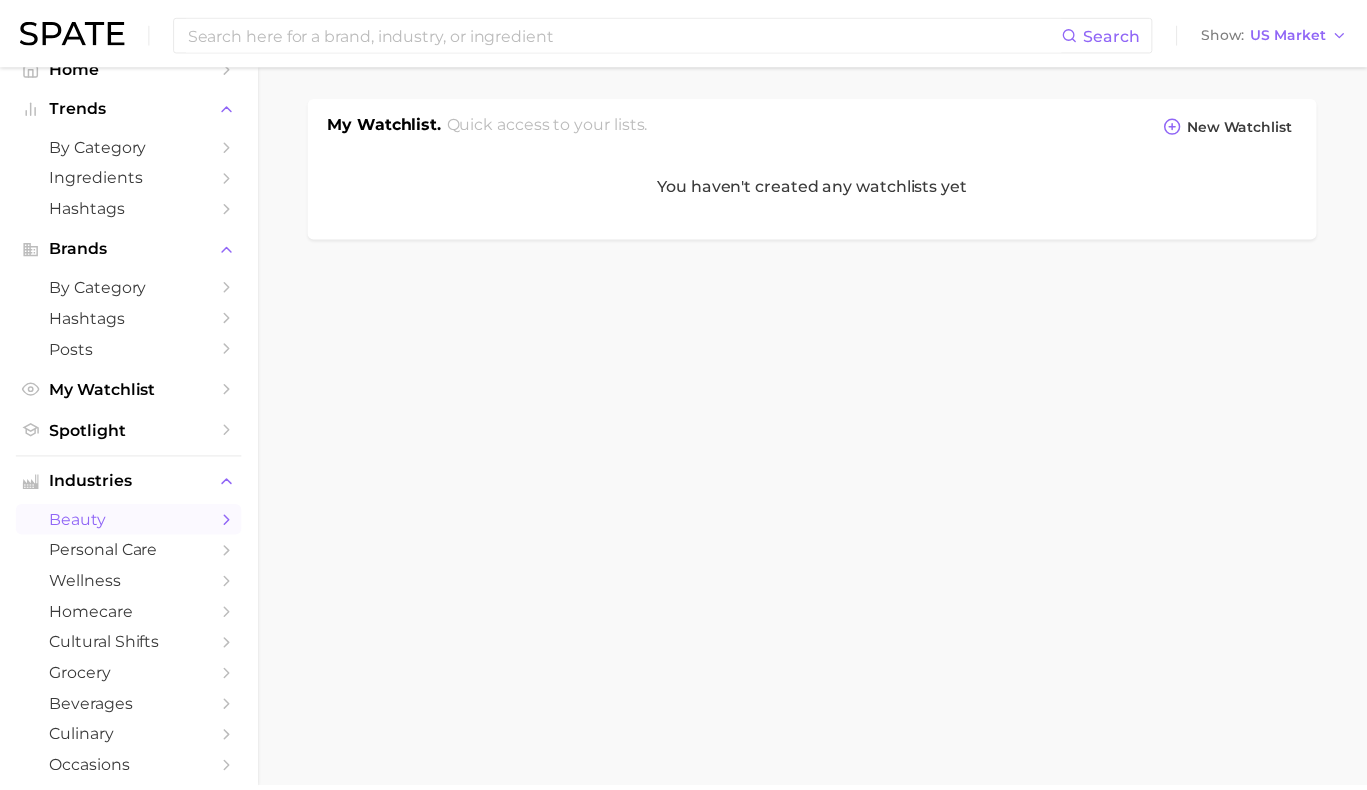 scroll, scrollTop: 61, scrollLeft: 0, axis: vertical 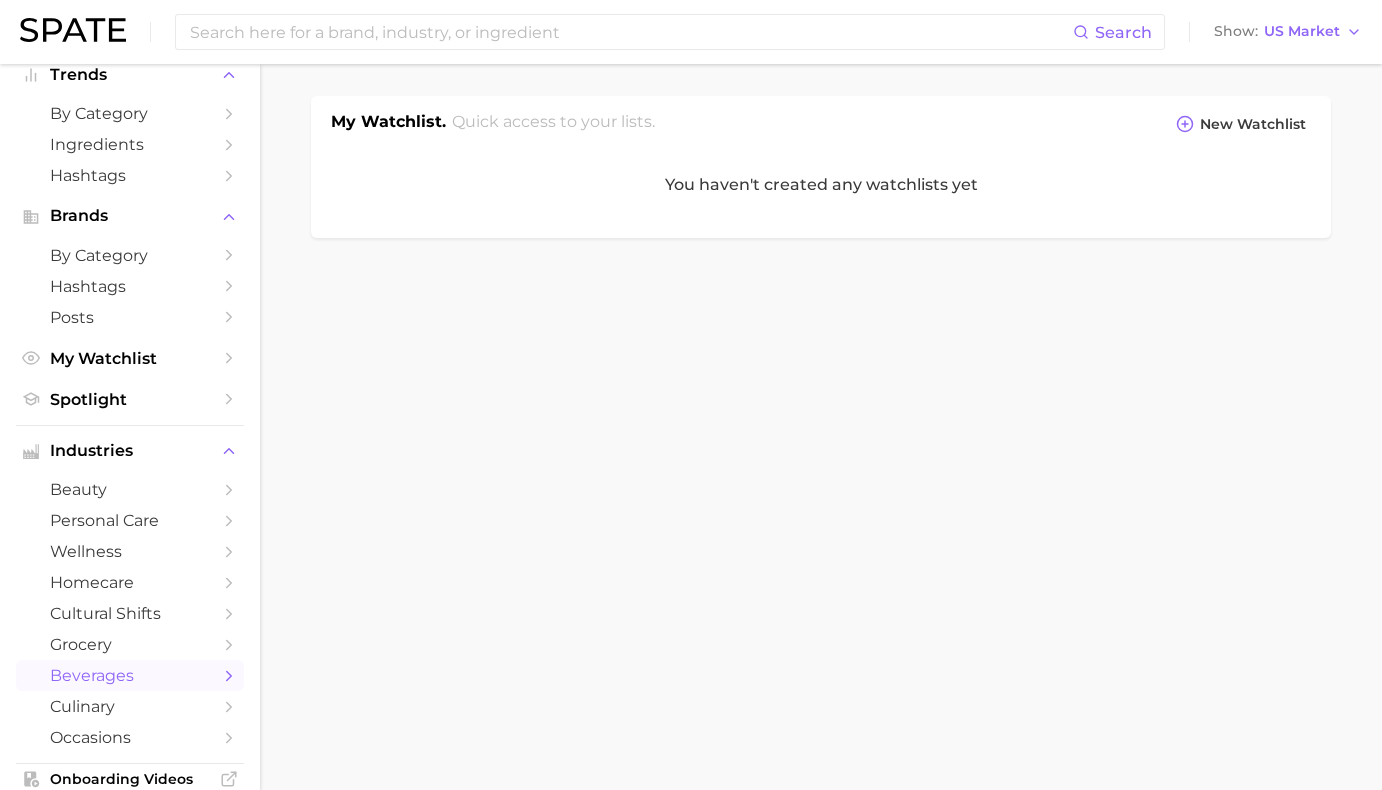 click on "beverages" at bounding box center [130, 675] 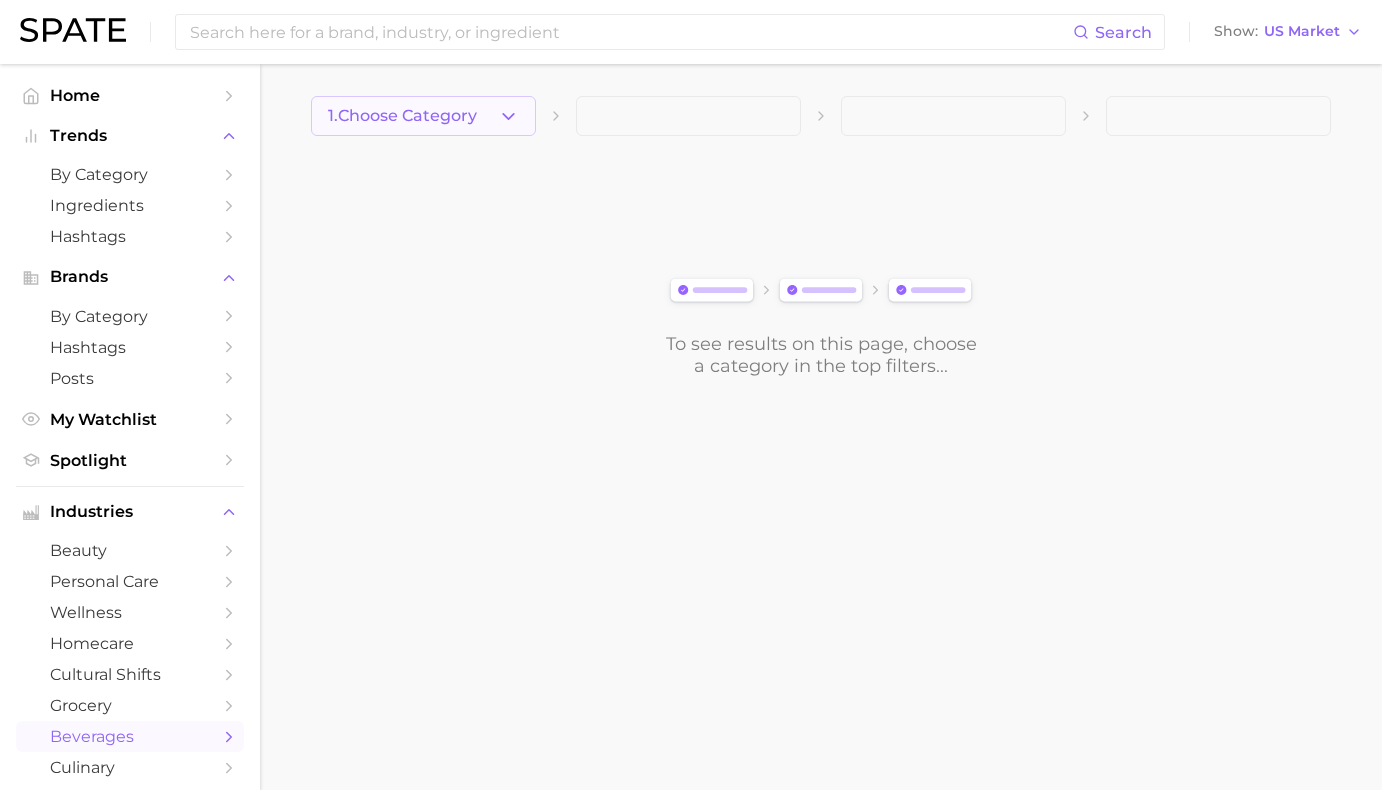 click on "1.  Choose Category" at bounding box center [402, 116] 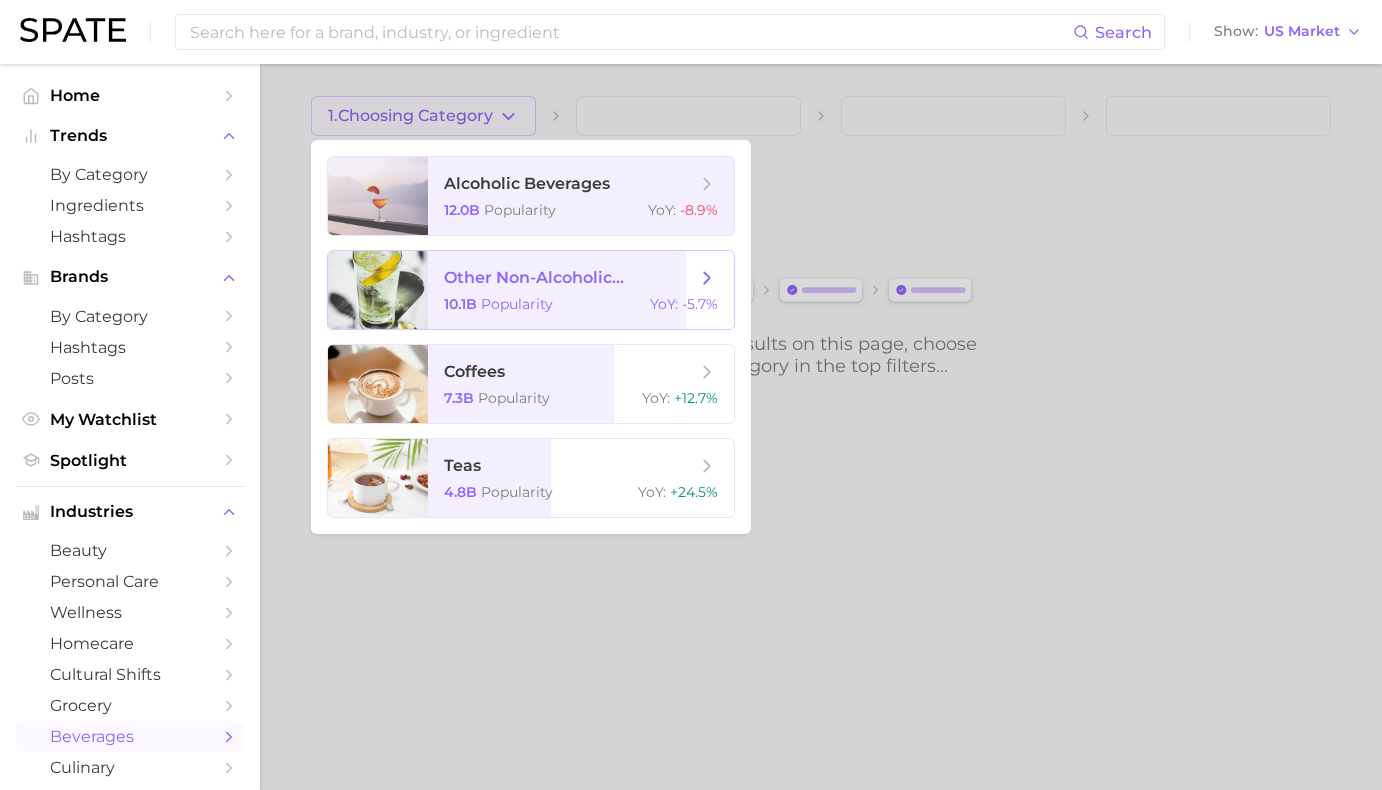 click on "other non-alcoholic beverages 10.1b   Popularity YoY :   -5.7%" at bounding box center [581, 290] 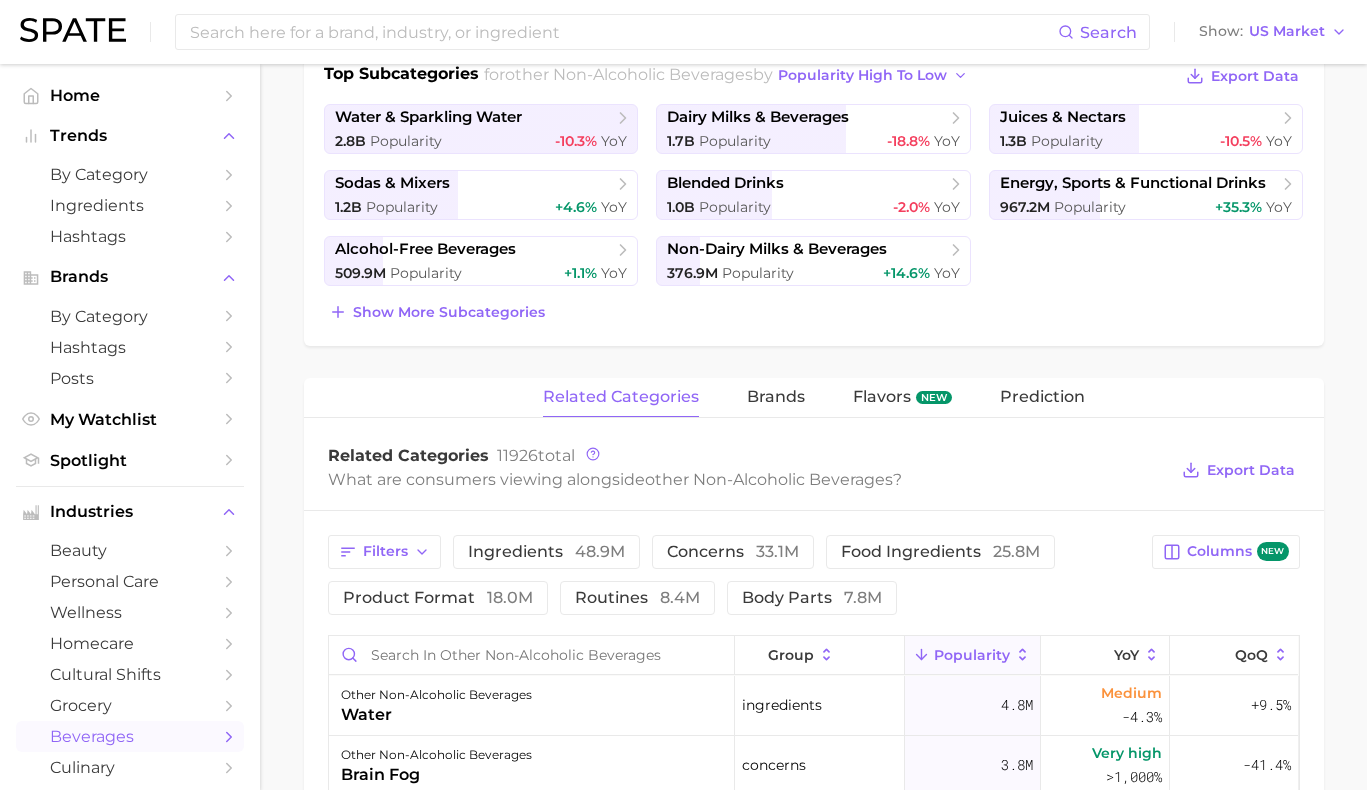 scroll, scrollTop: 489, scrollLeft: 0, axis: vertical 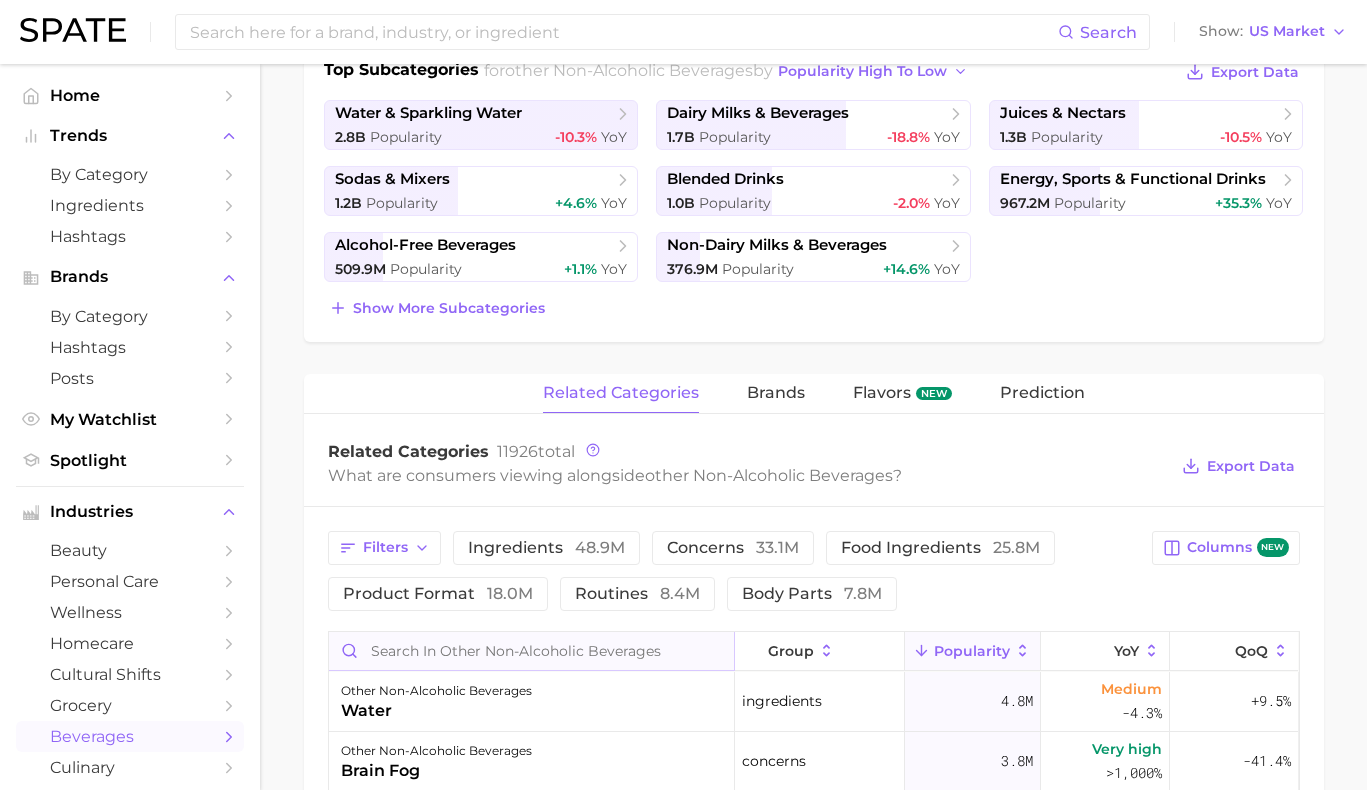click at bounding box center (531, 651) 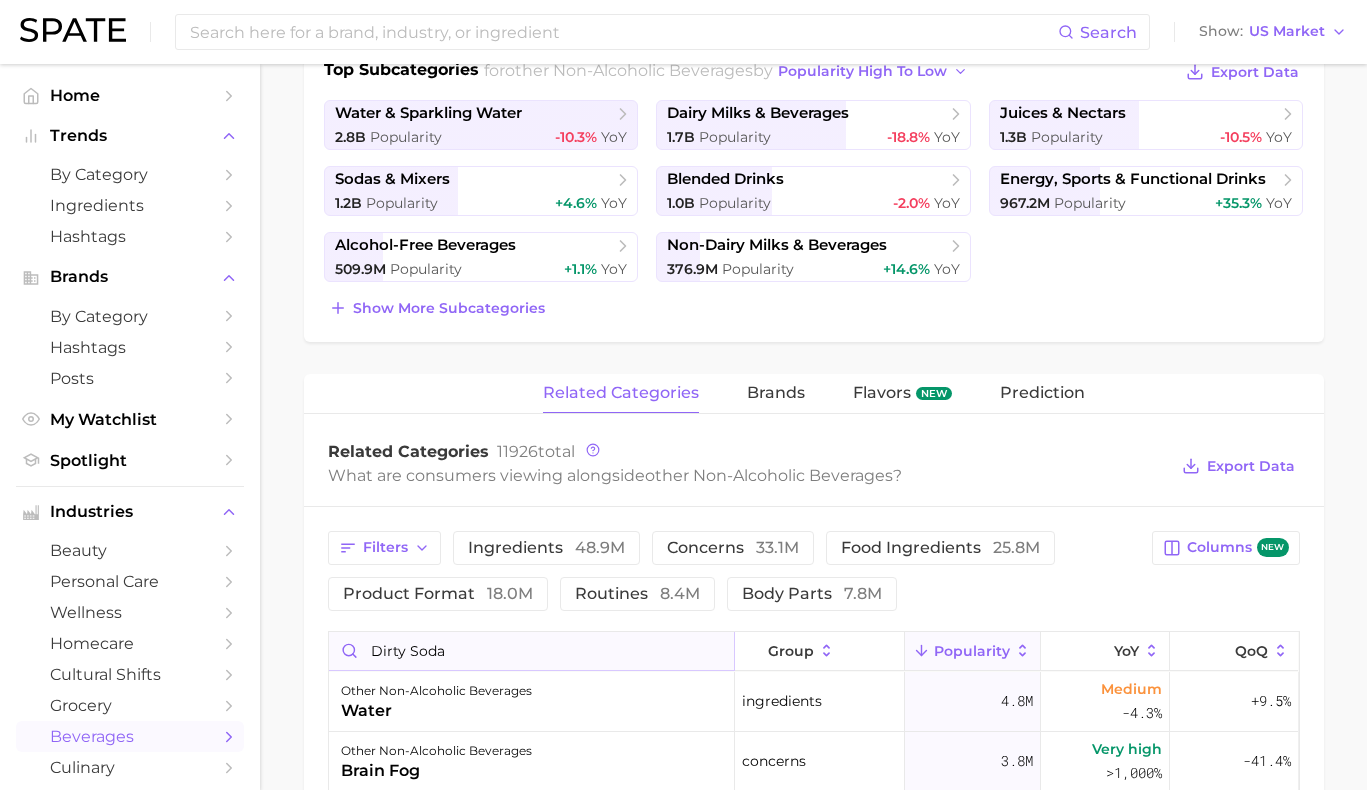 type on "dirty soda" 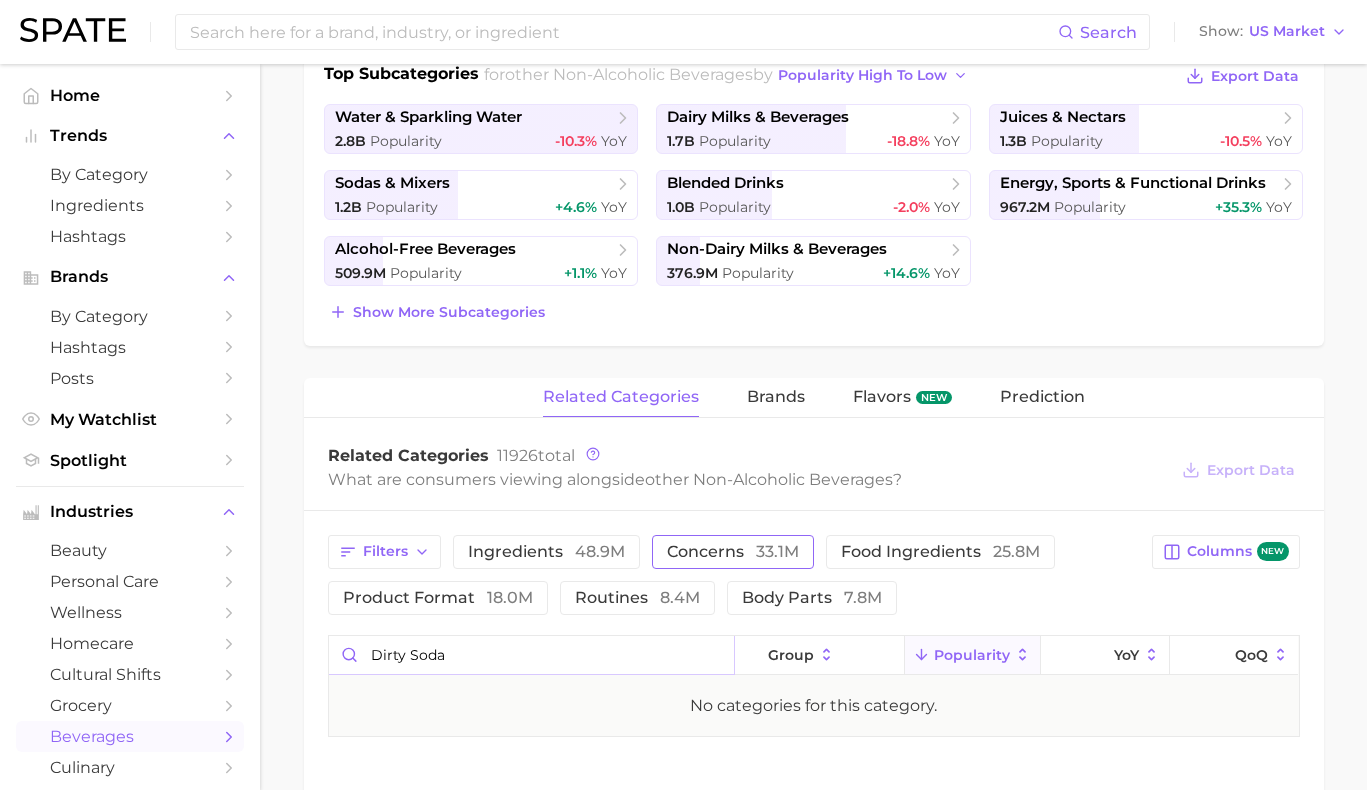 scroll, scrollTop: 481, scrollLeft: 0, axis: vertical 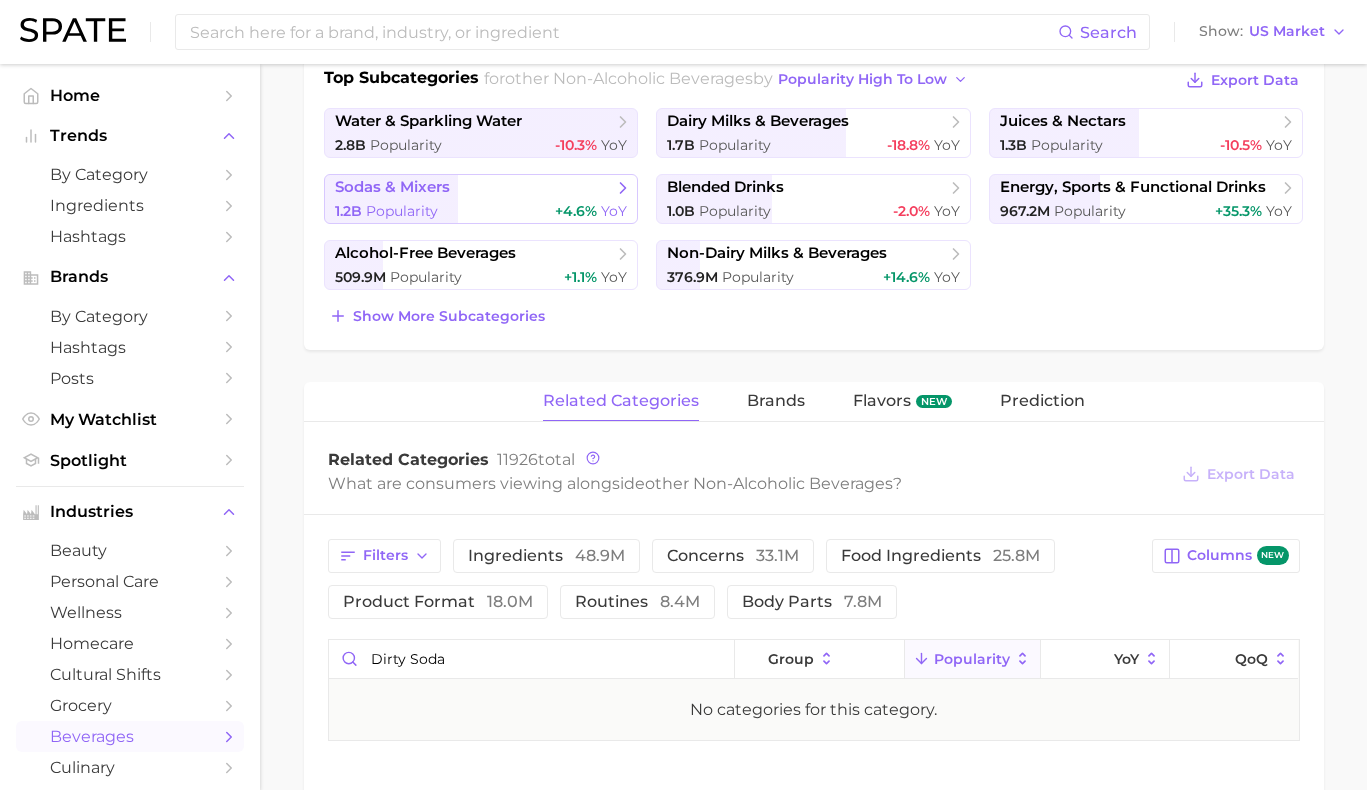 click on "1.2b   Popularity +4.6%   YoY" at bounding box center [481, 211] 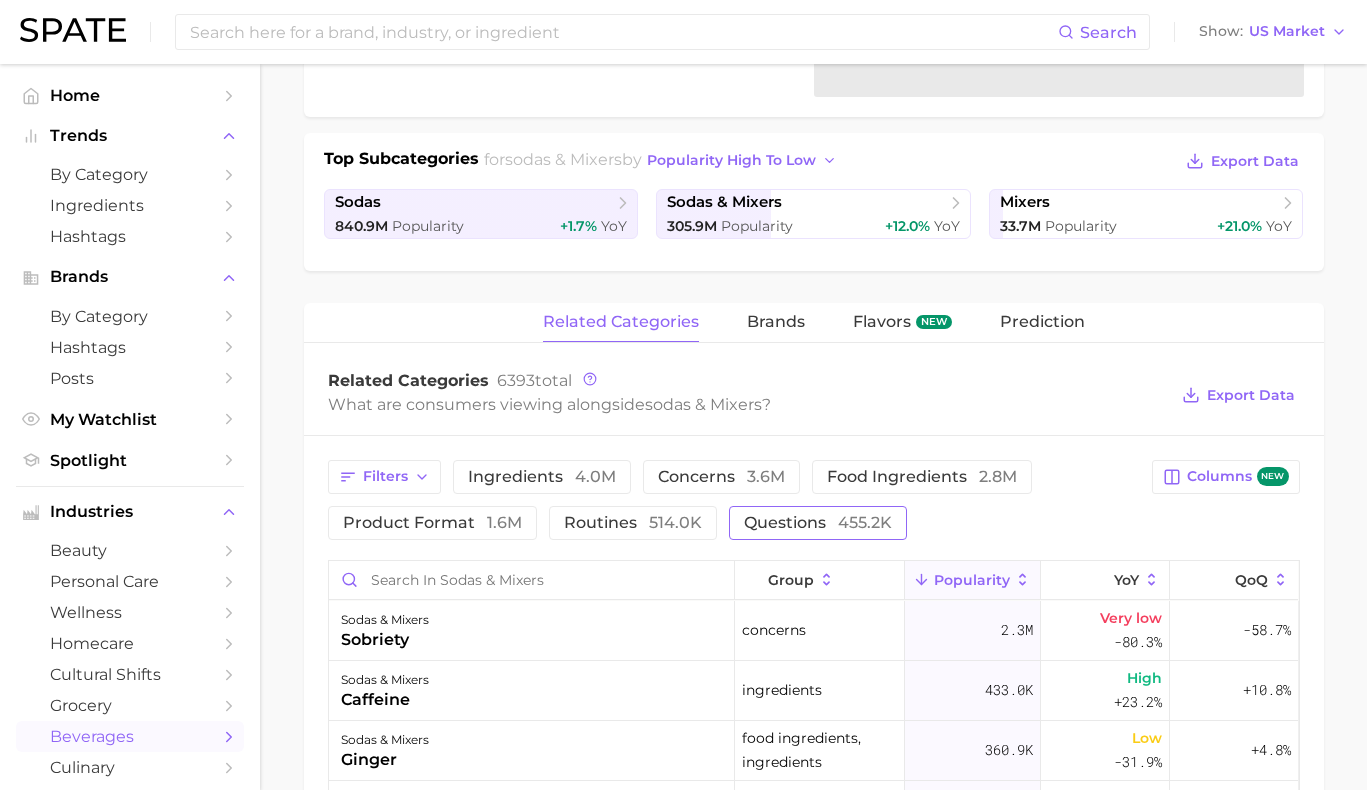 scroll, scrollTop: 588, scrollLeft: 0, axis: vertical 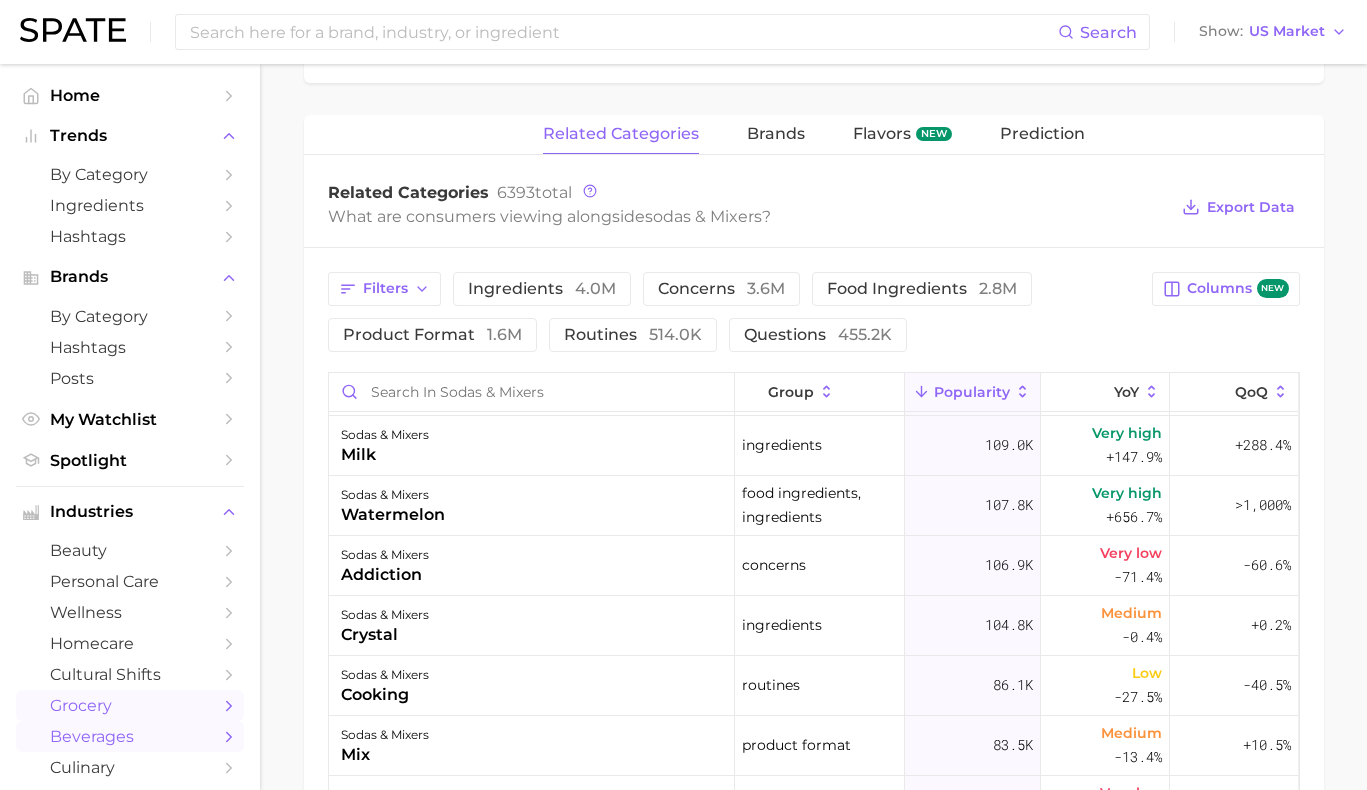 click on "grocery" at bounding box center [130, 705] 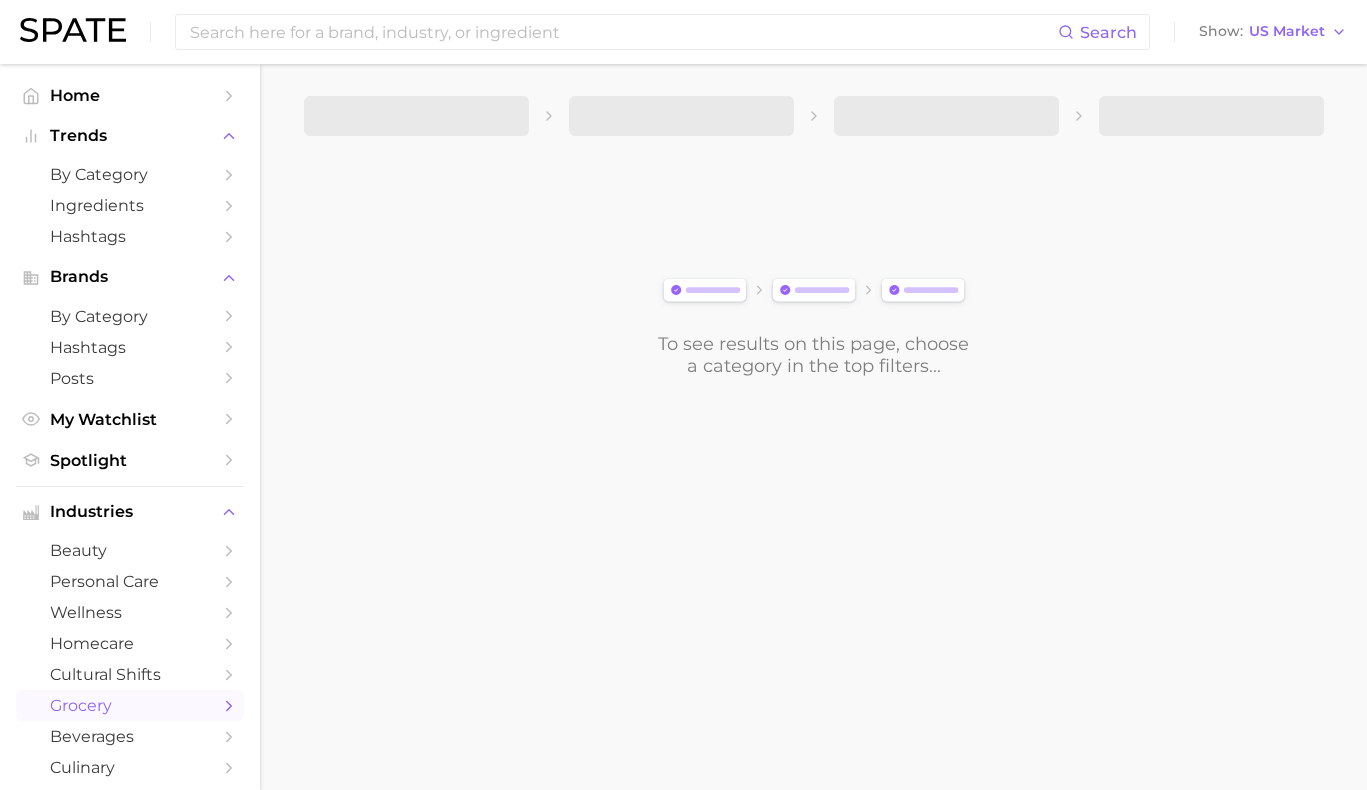 scroll, scrollTop: 0, scrollLeft: 0, axis: both 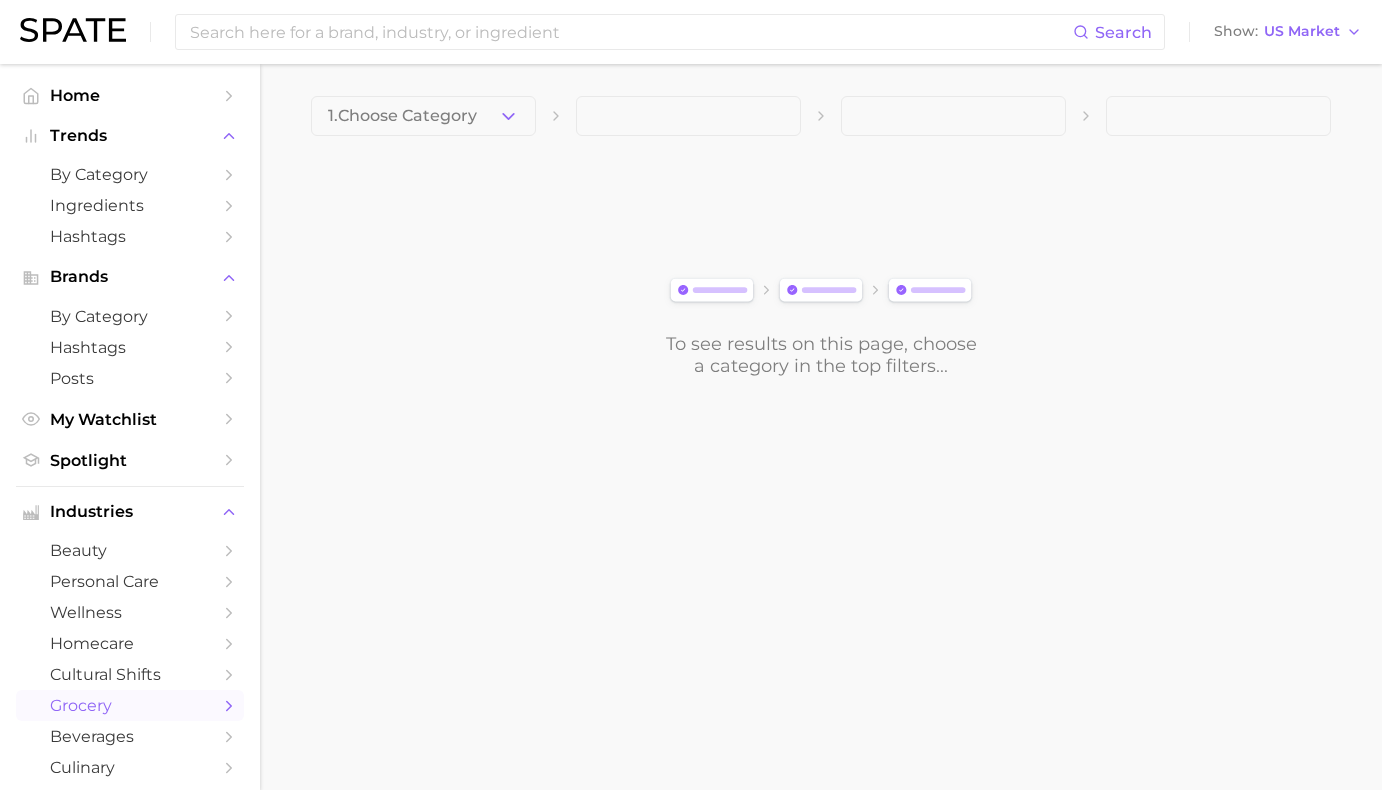 click on "1.  Choose Category" at bounding box center (423, 116) 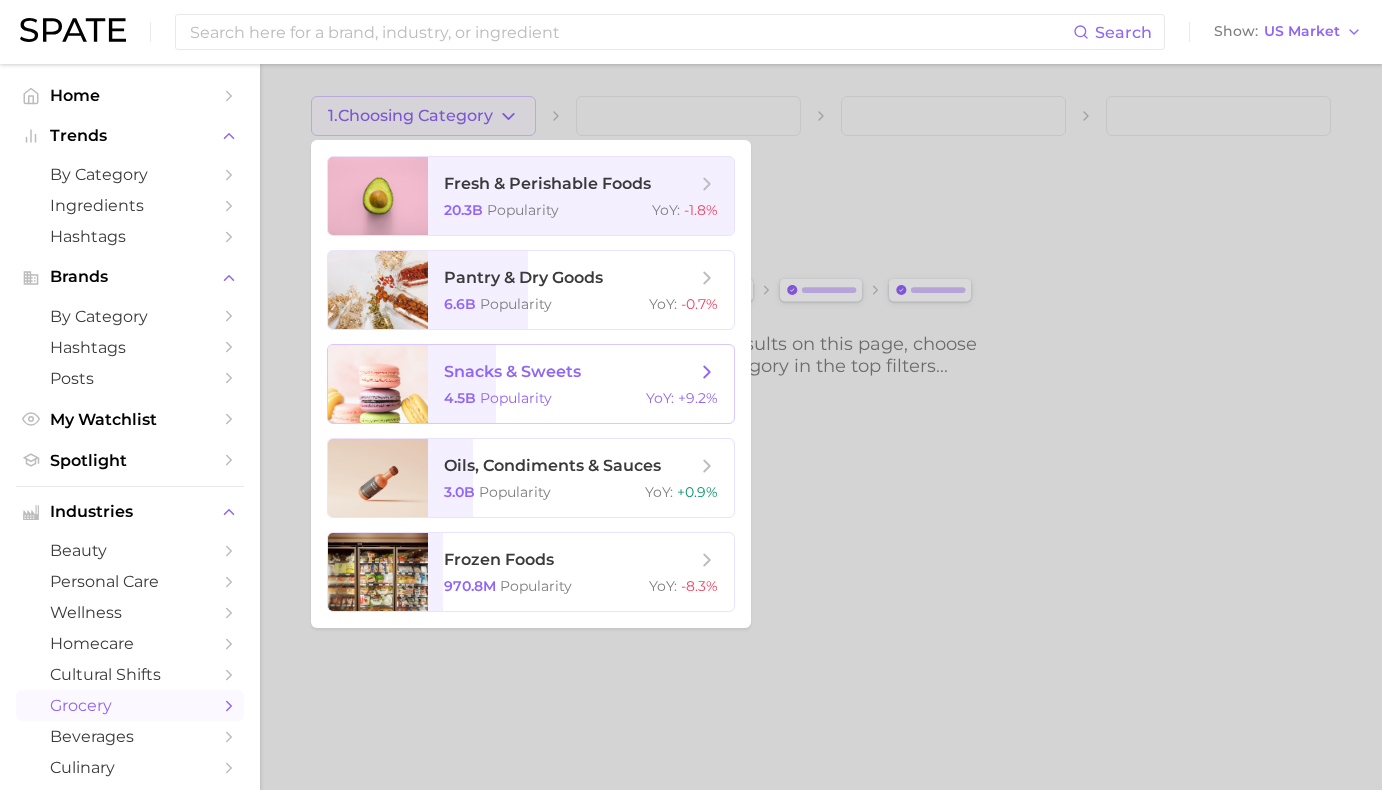 click on "4.5b   Popularity YoY :   +9.2%" at bounding box center (581, 398) 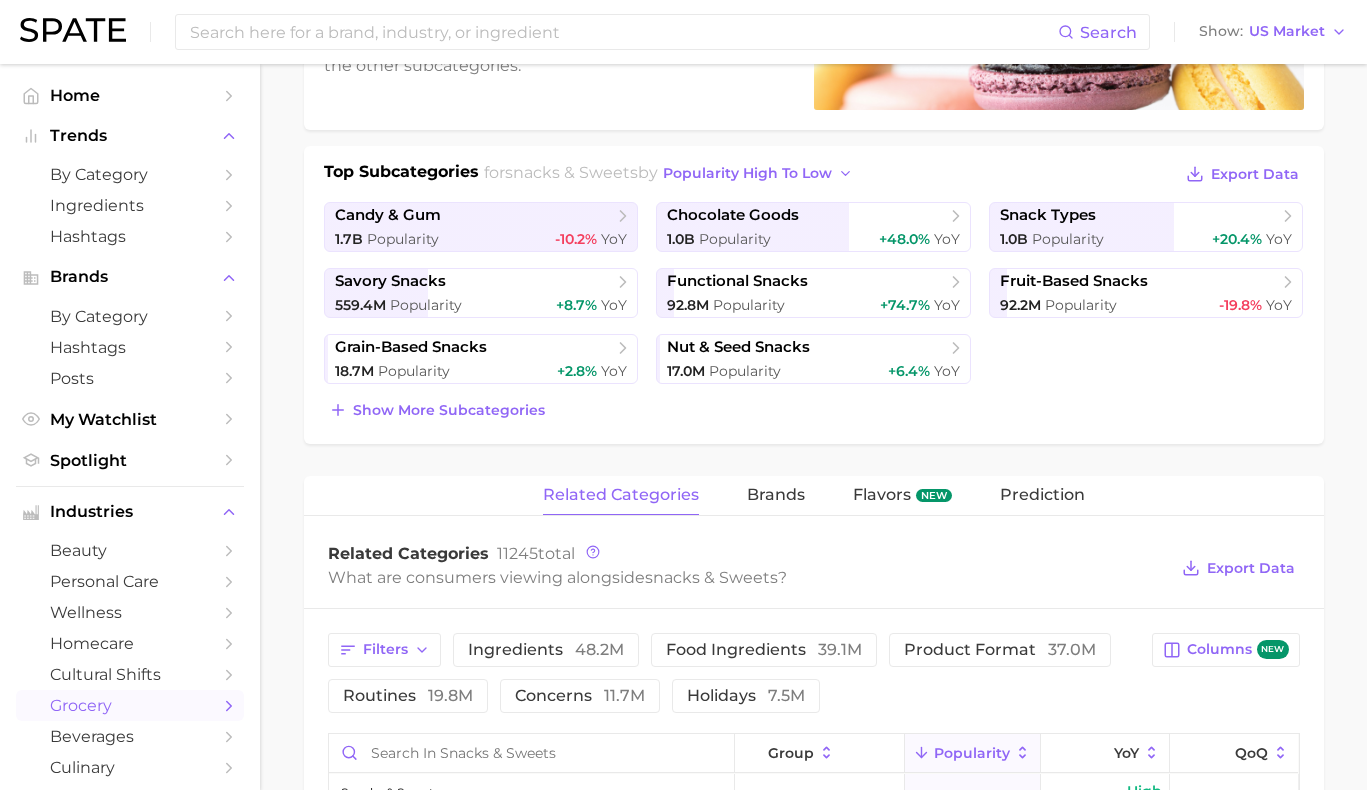 scroll, scrollTop: 483, scrollLeft: 0, axis: vertical 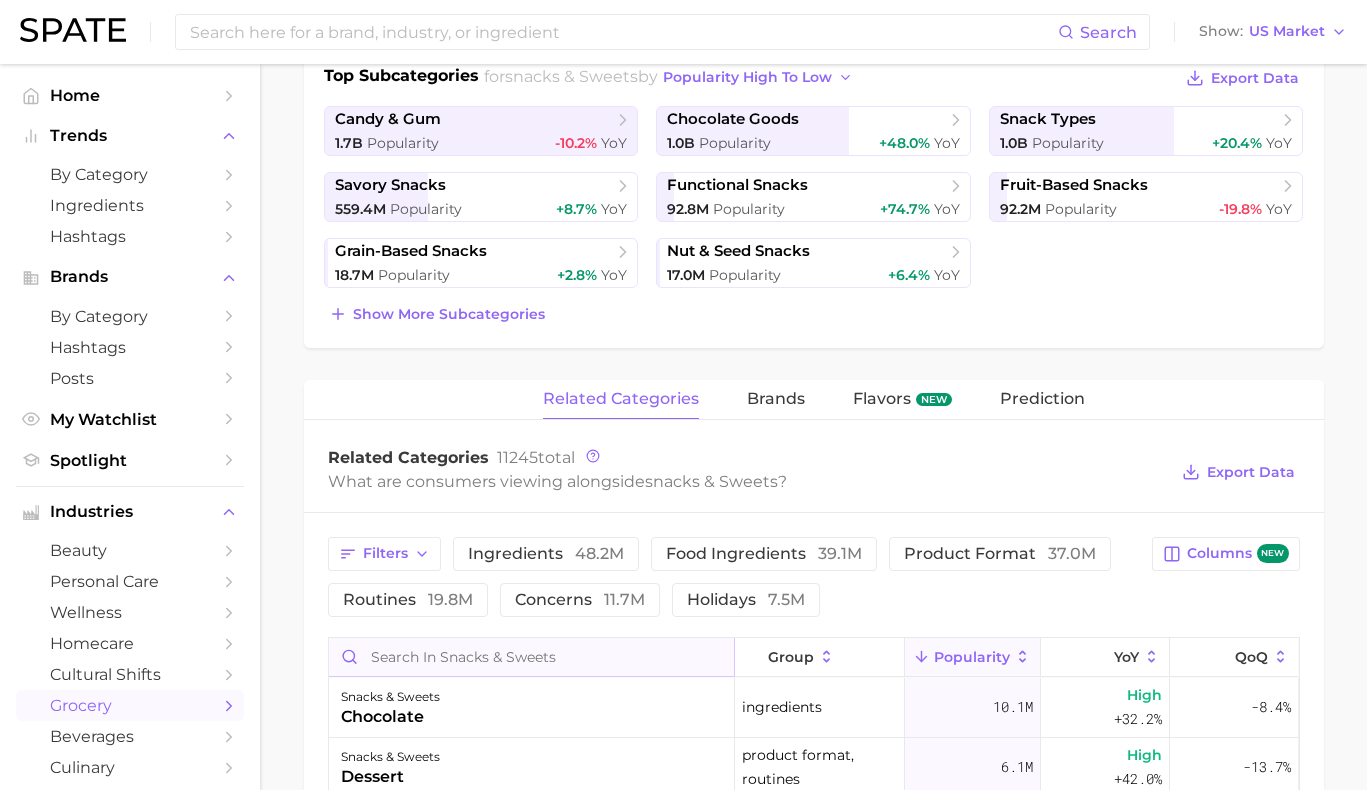 click at bounding box center [531, 657] 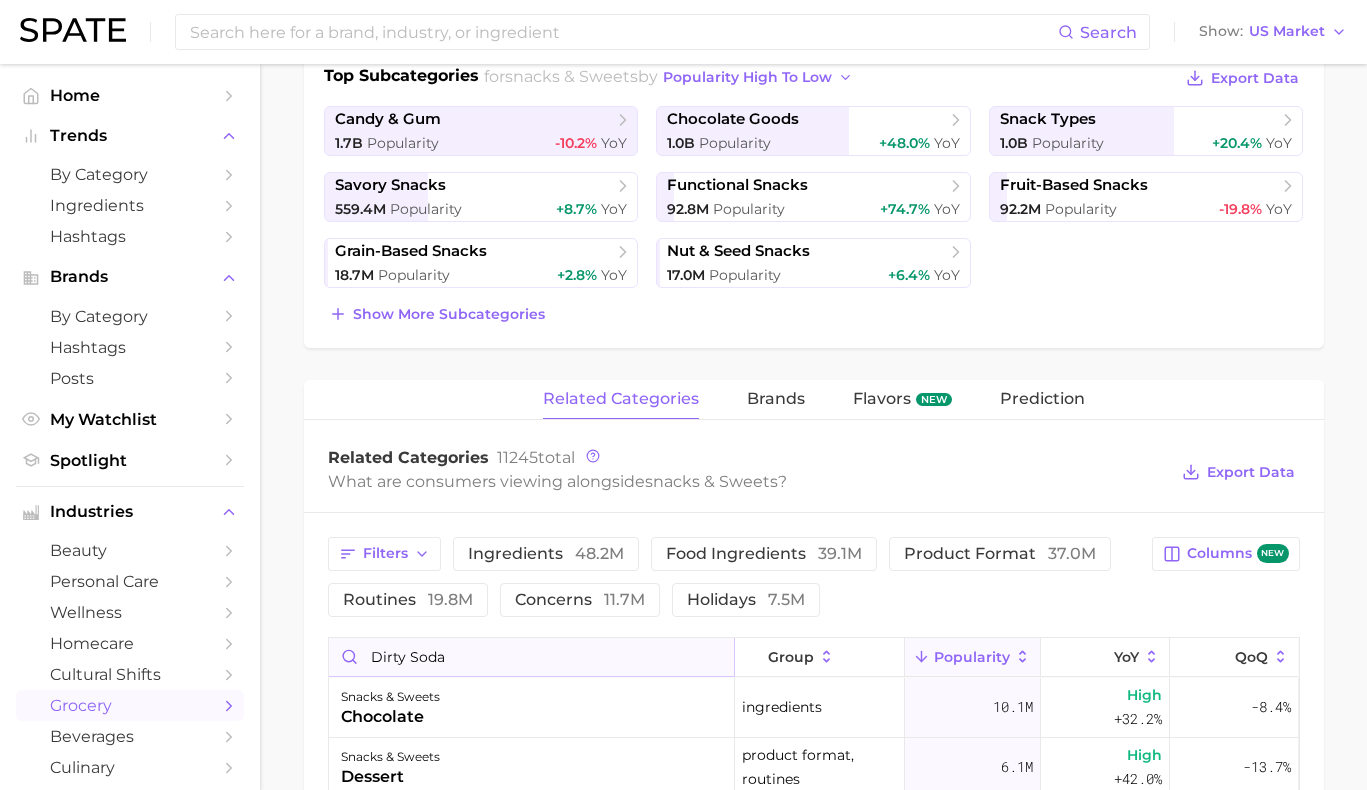type on "Dirty soda" 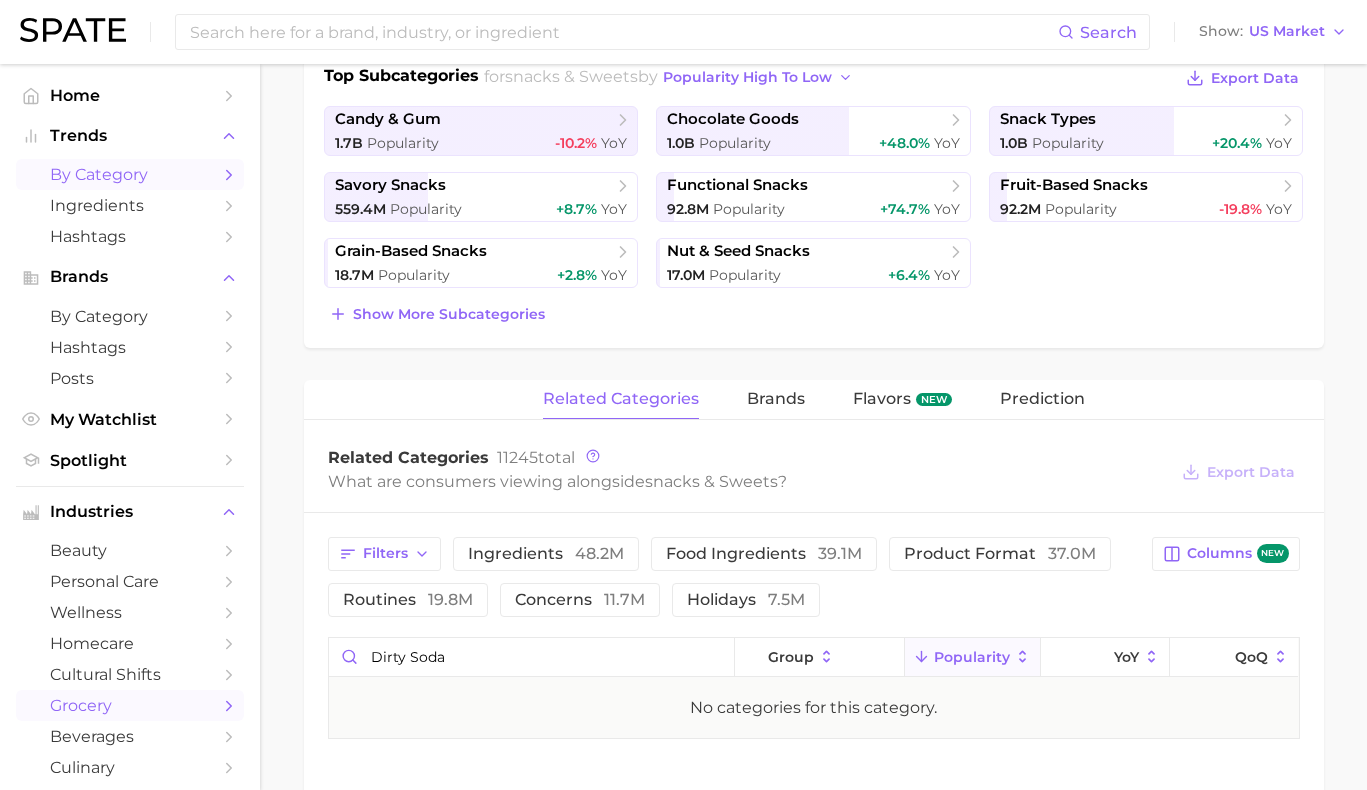 click on "by Category" at bounding box center [130, 174] 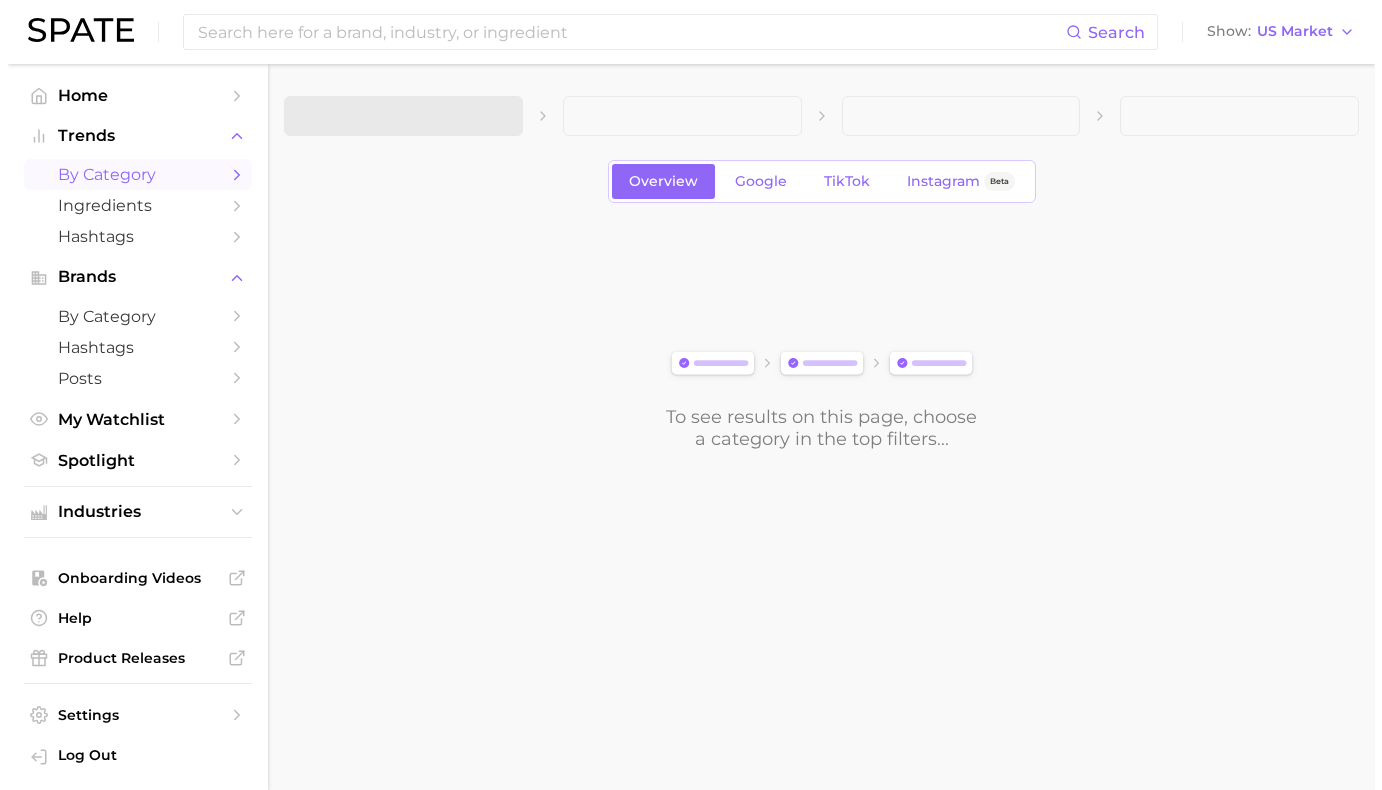 scroll, scrollTop: 0, scrollLeft: 0, axis: both 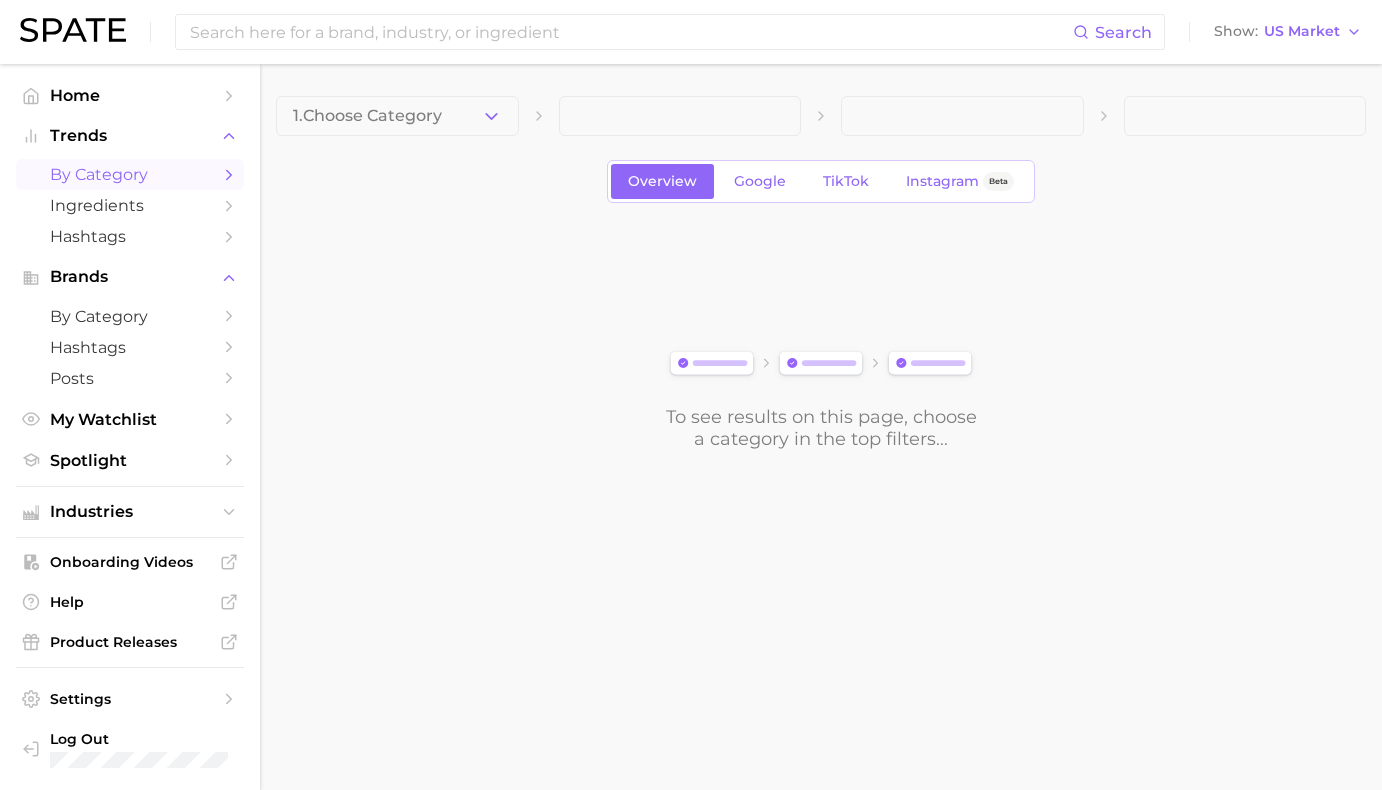 click on "1.  Choose Category Overview Google TikTok Instagram Beta To see results on this page, choose a category in the top filters..." at bounding box center [821, 273] 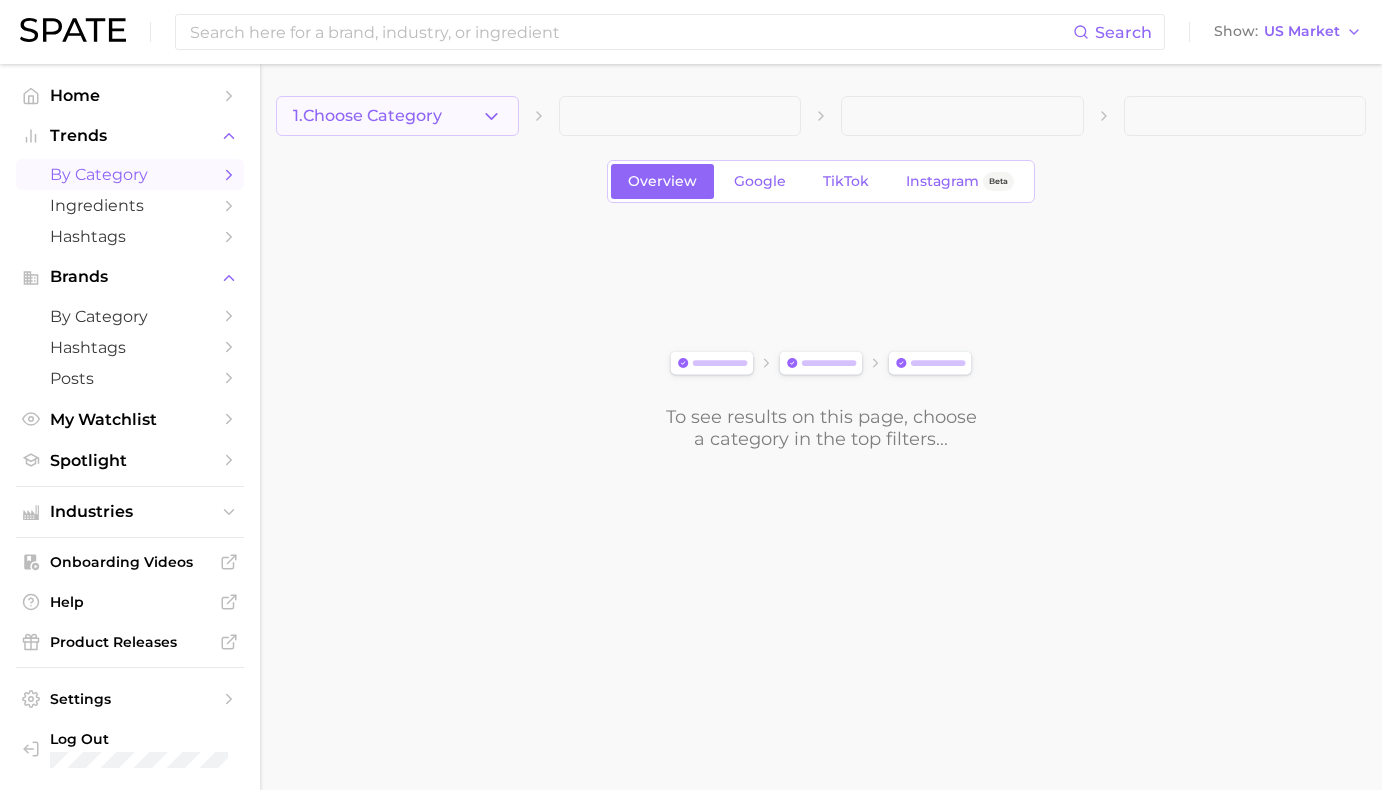 click on "1.  Choose Category" at bounding box center (397, 116) 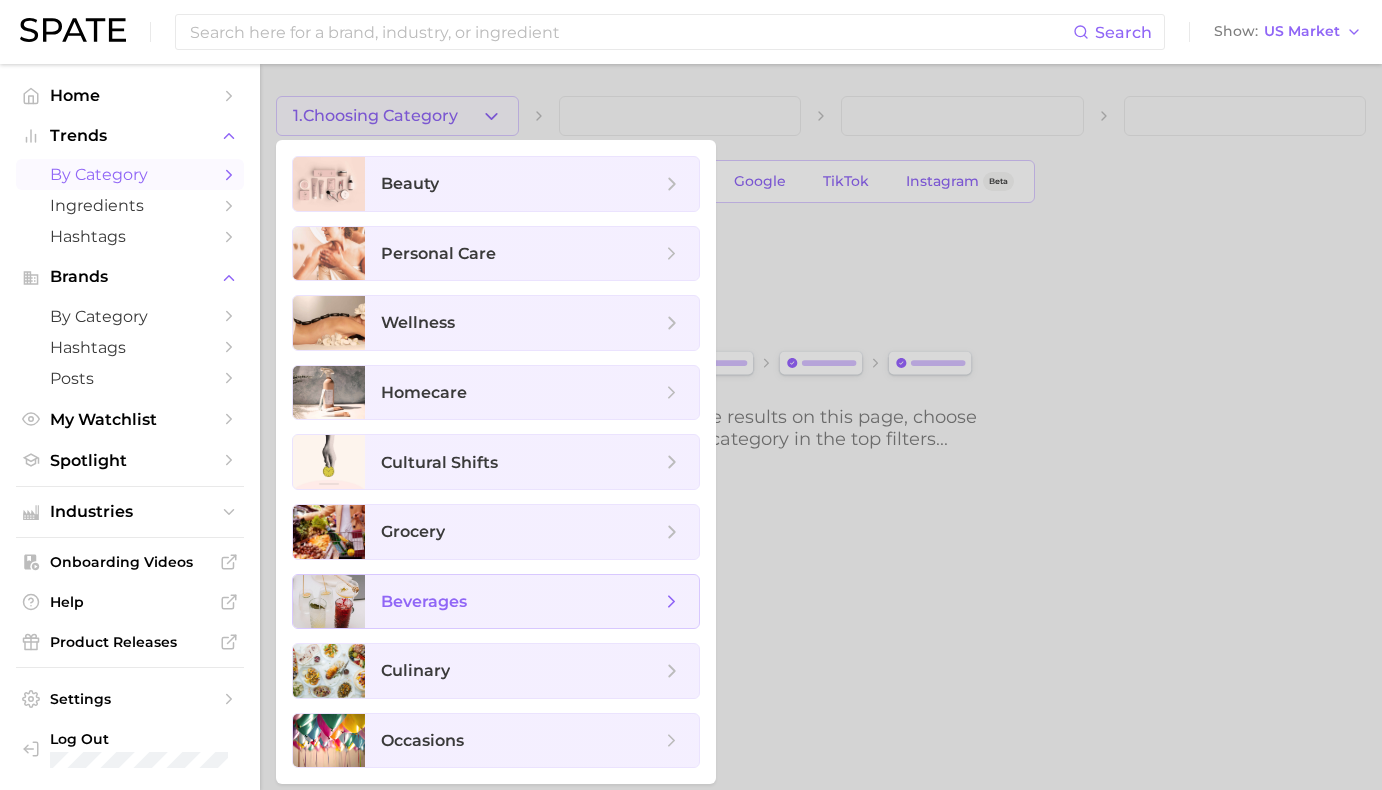 click on "beverages" at bounding box center (521, 602) 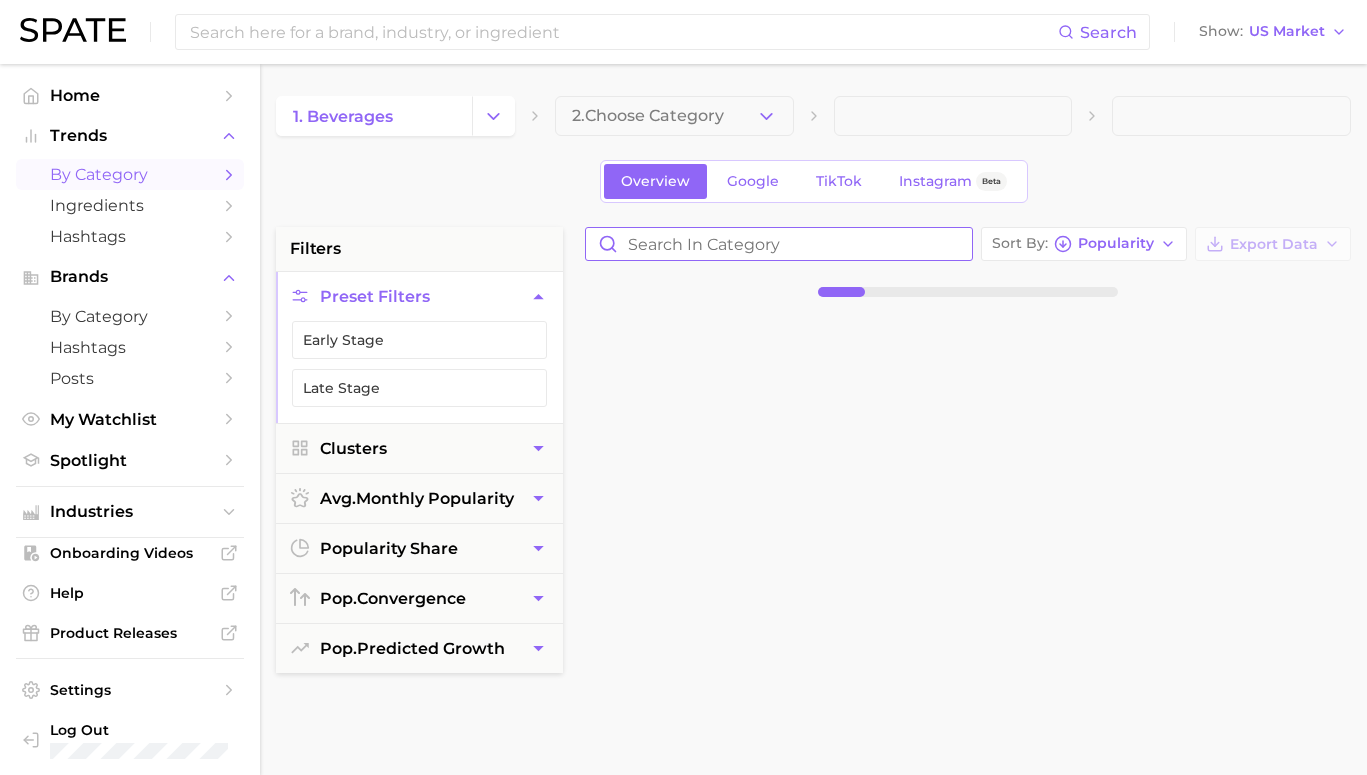 click at bounding box center (779, 244) 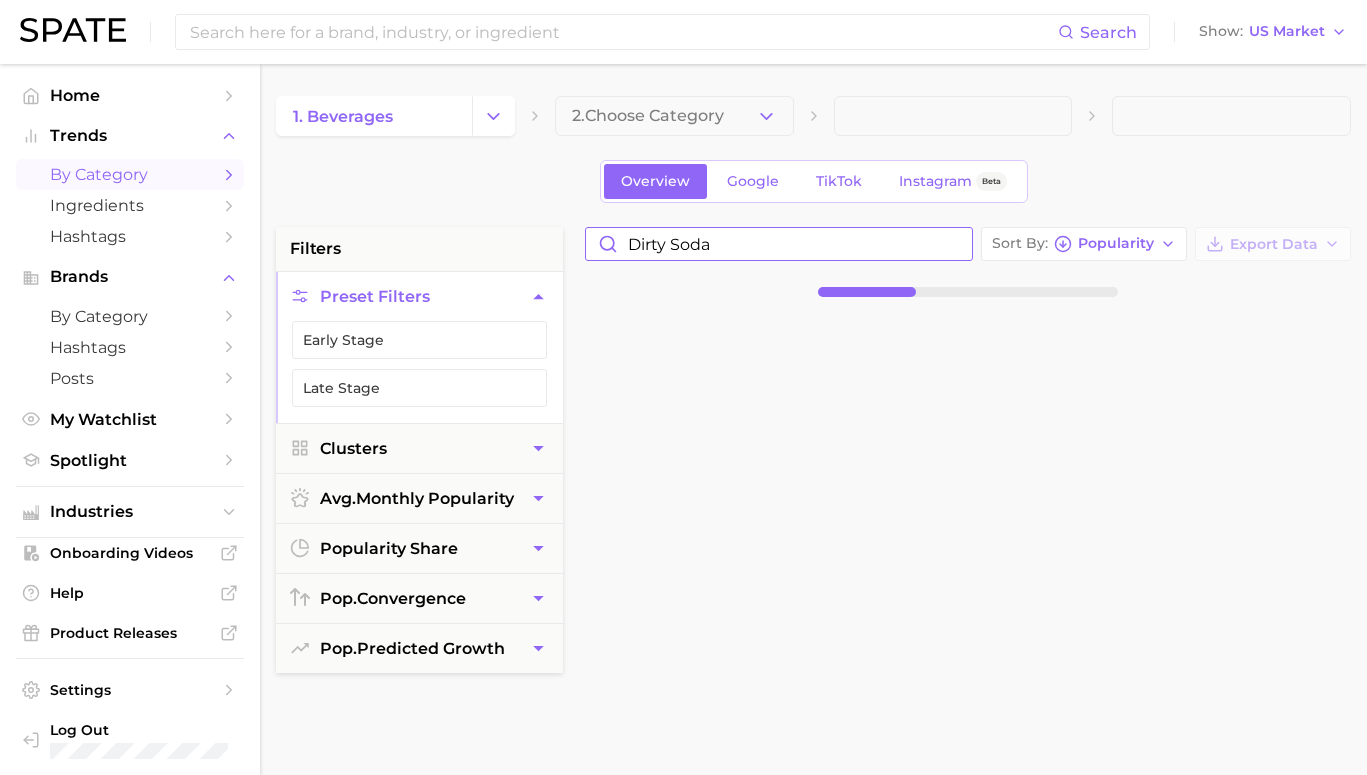 type on "dirty soda" 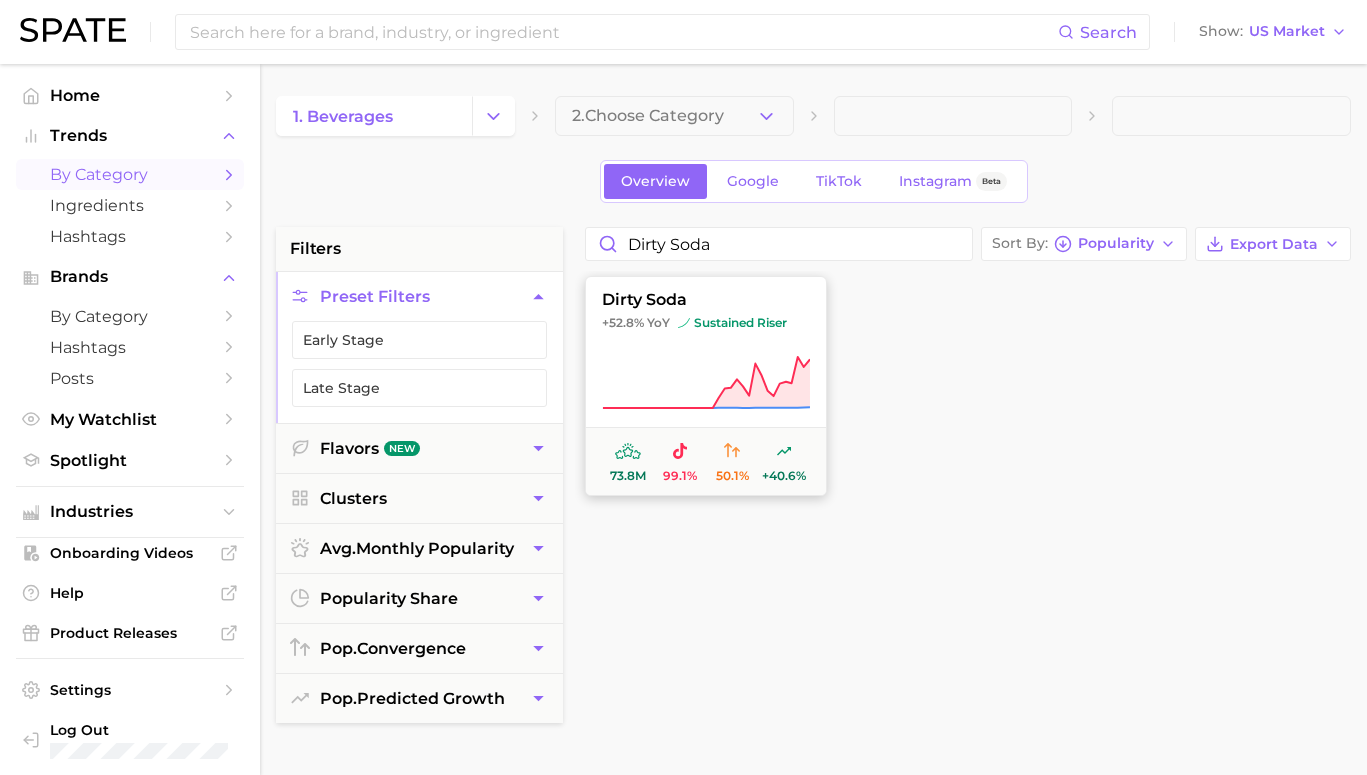 click 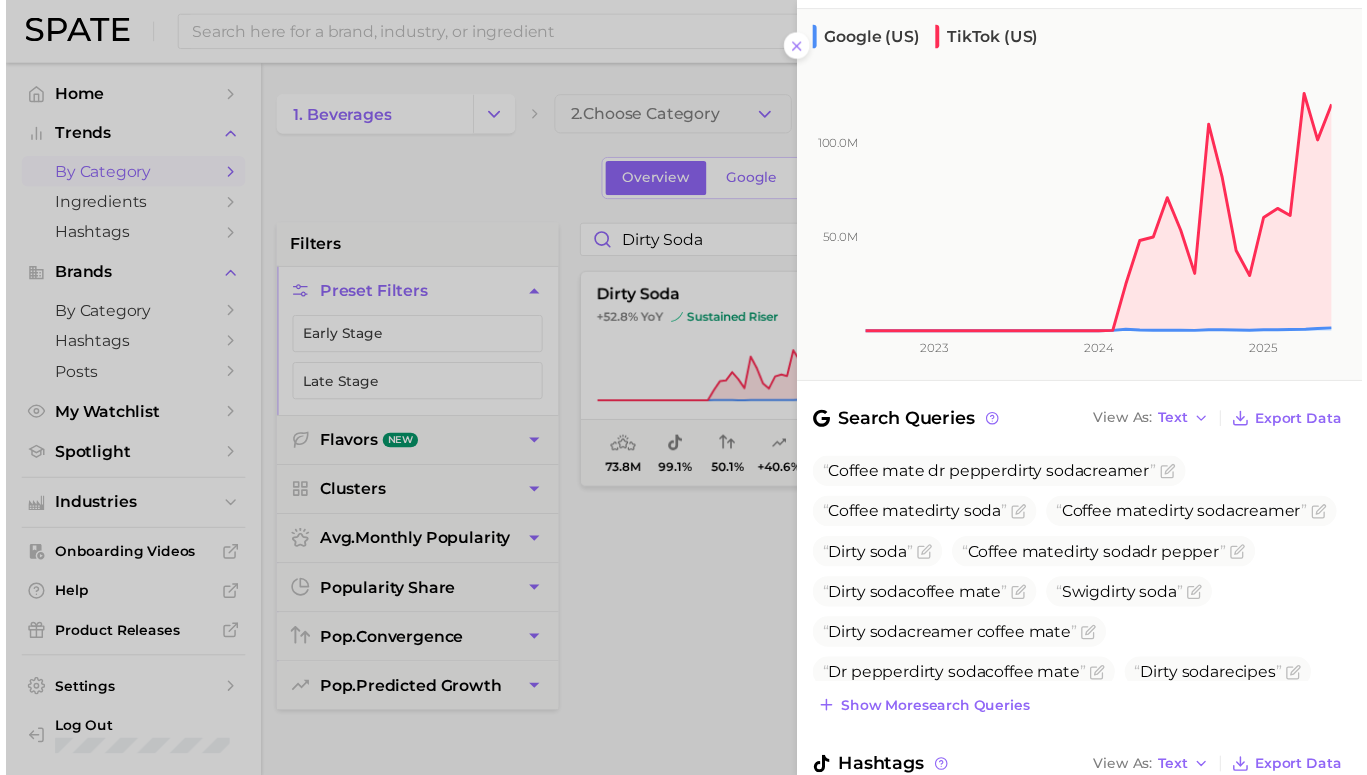 scroll, scrollTop: 433, scrollLeft: 0, axis: vertical 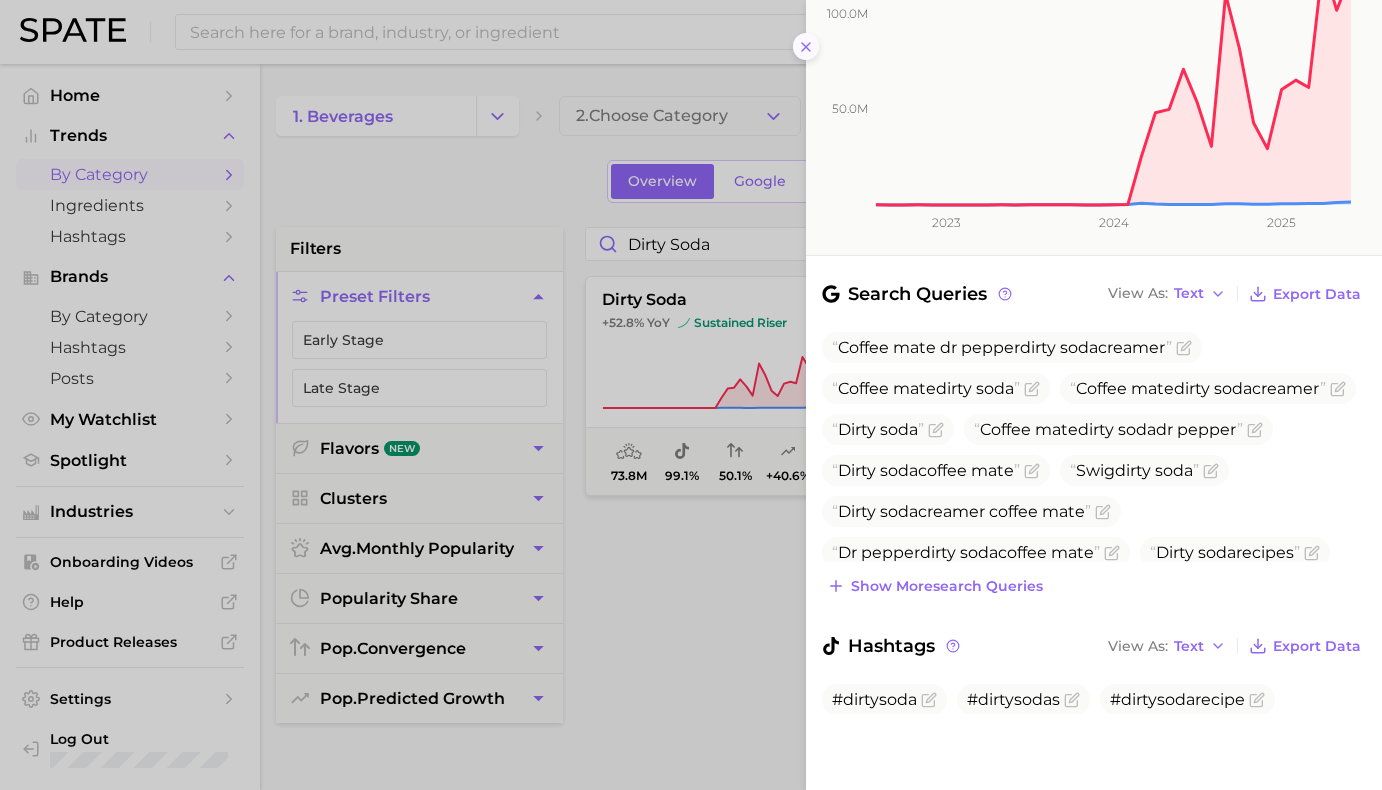 click 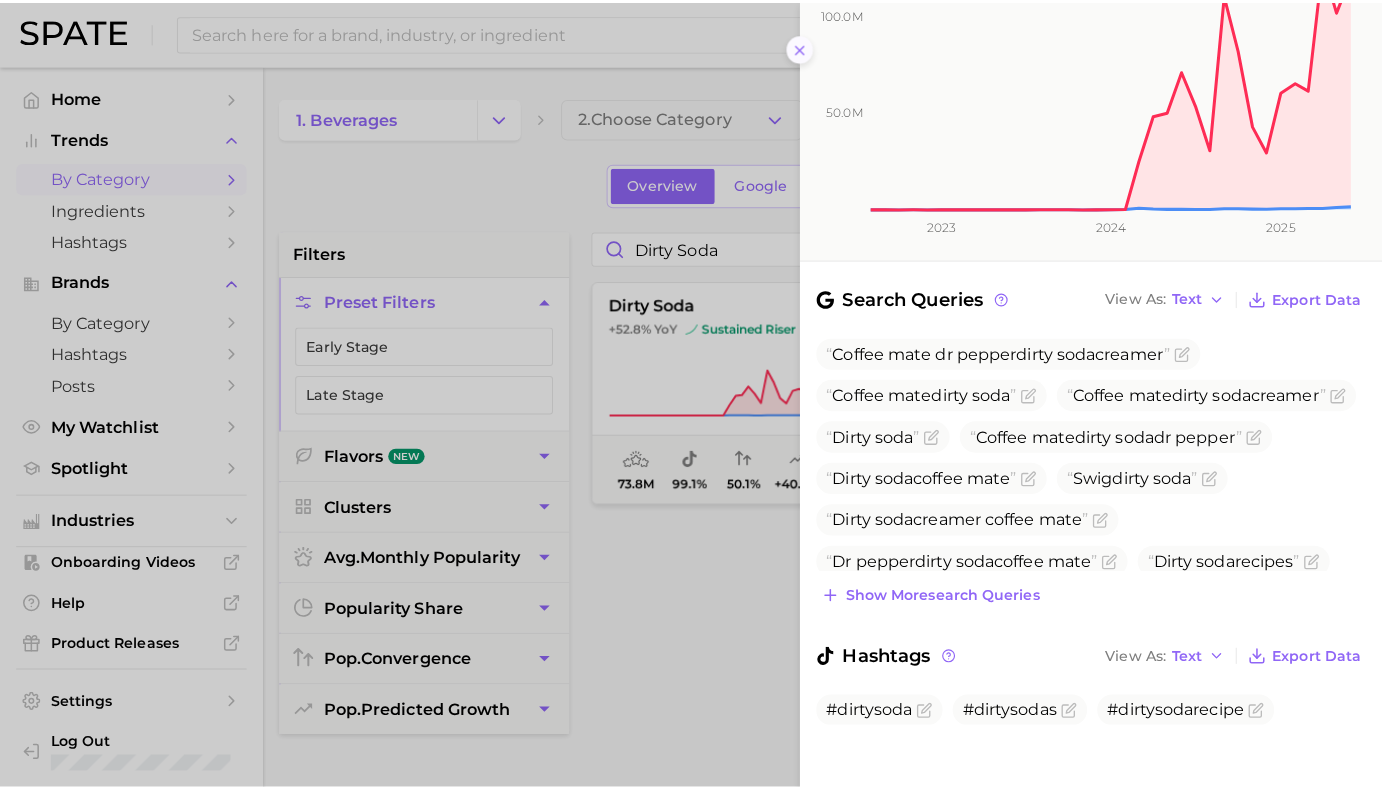 scroll, scrollTop: 0, scrollLeft: 0, axis: both 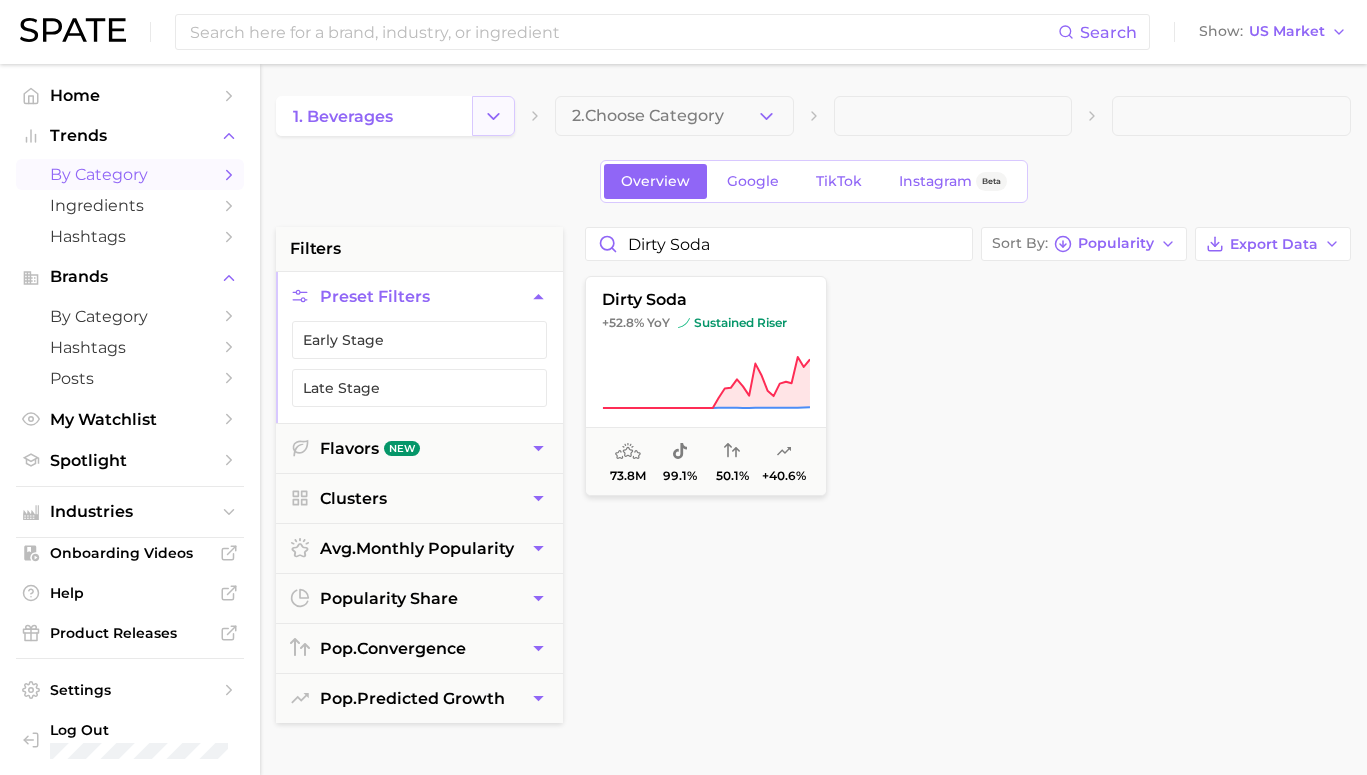 click 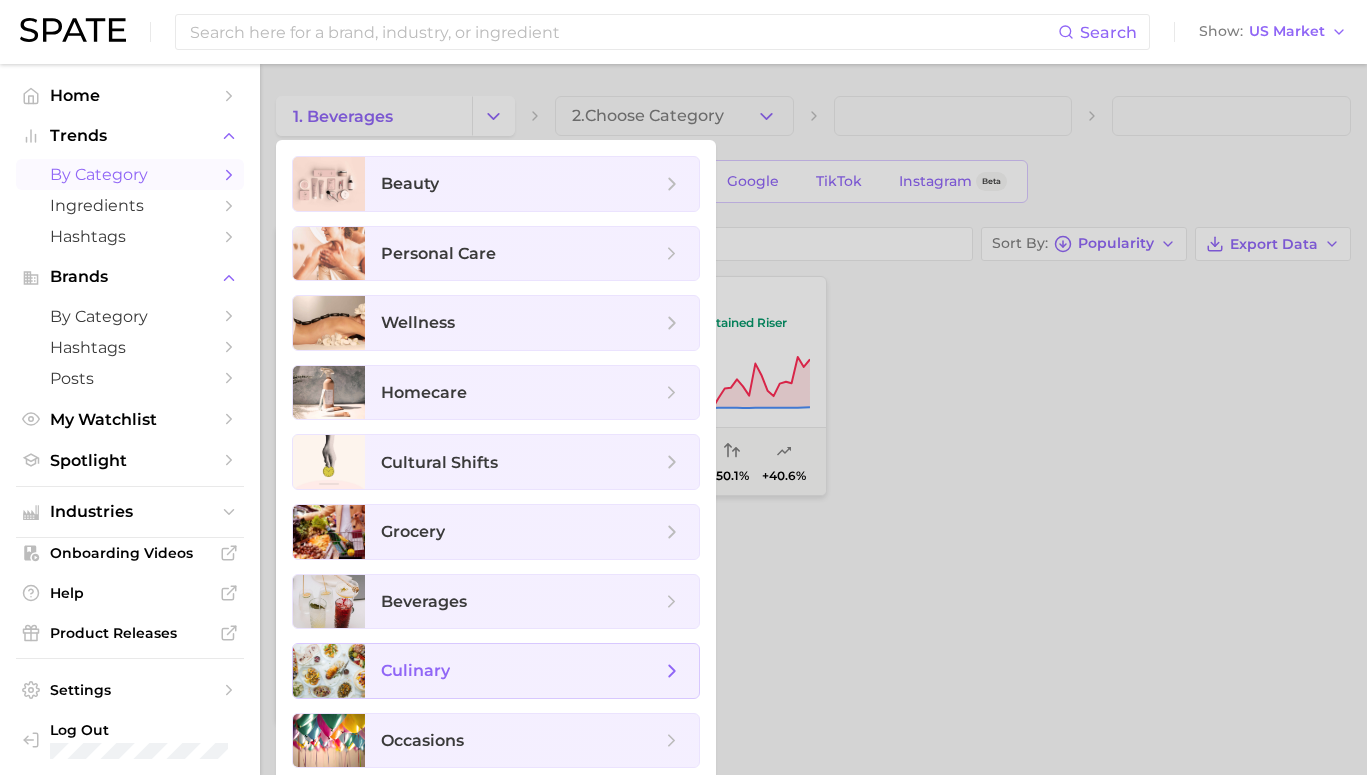 click on "culinary" at bounding box center (521, 671) 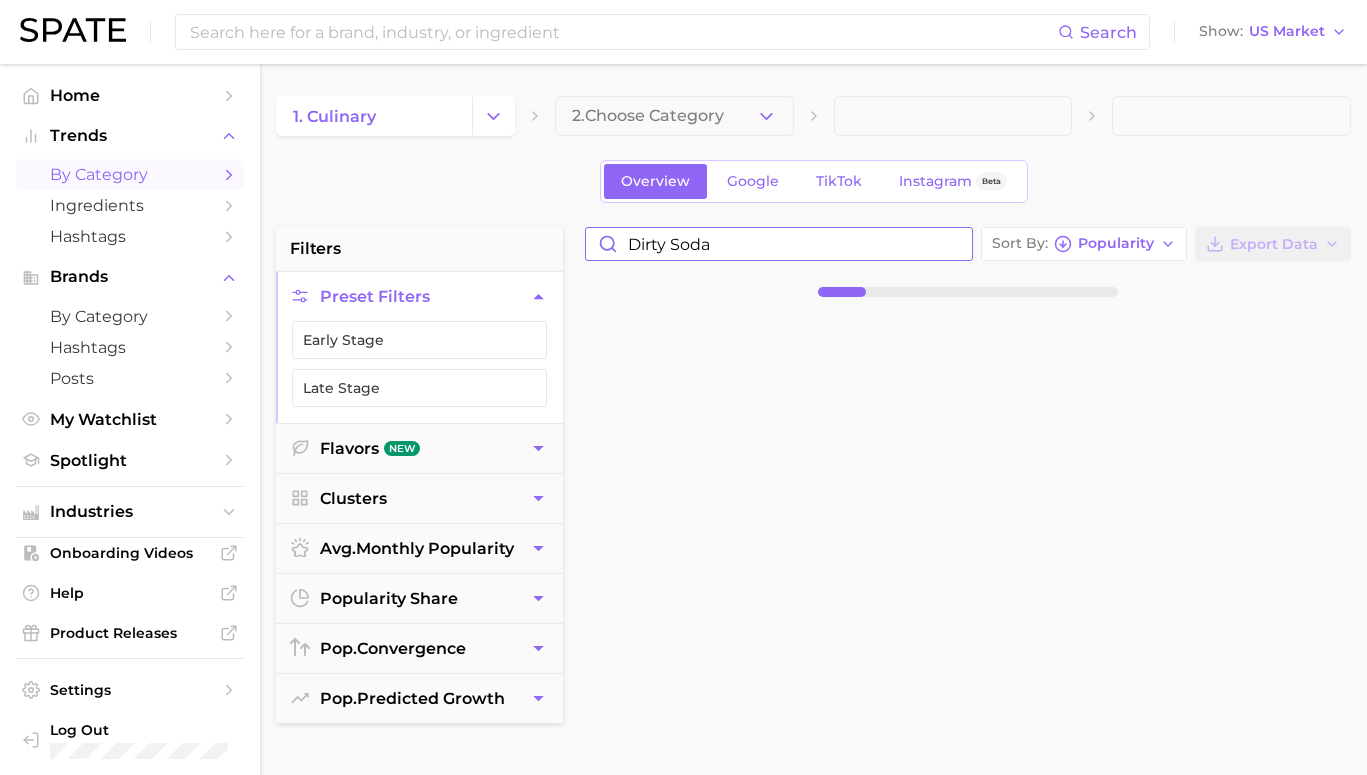 click on "dirty soda" at bounding box center (779, 244) 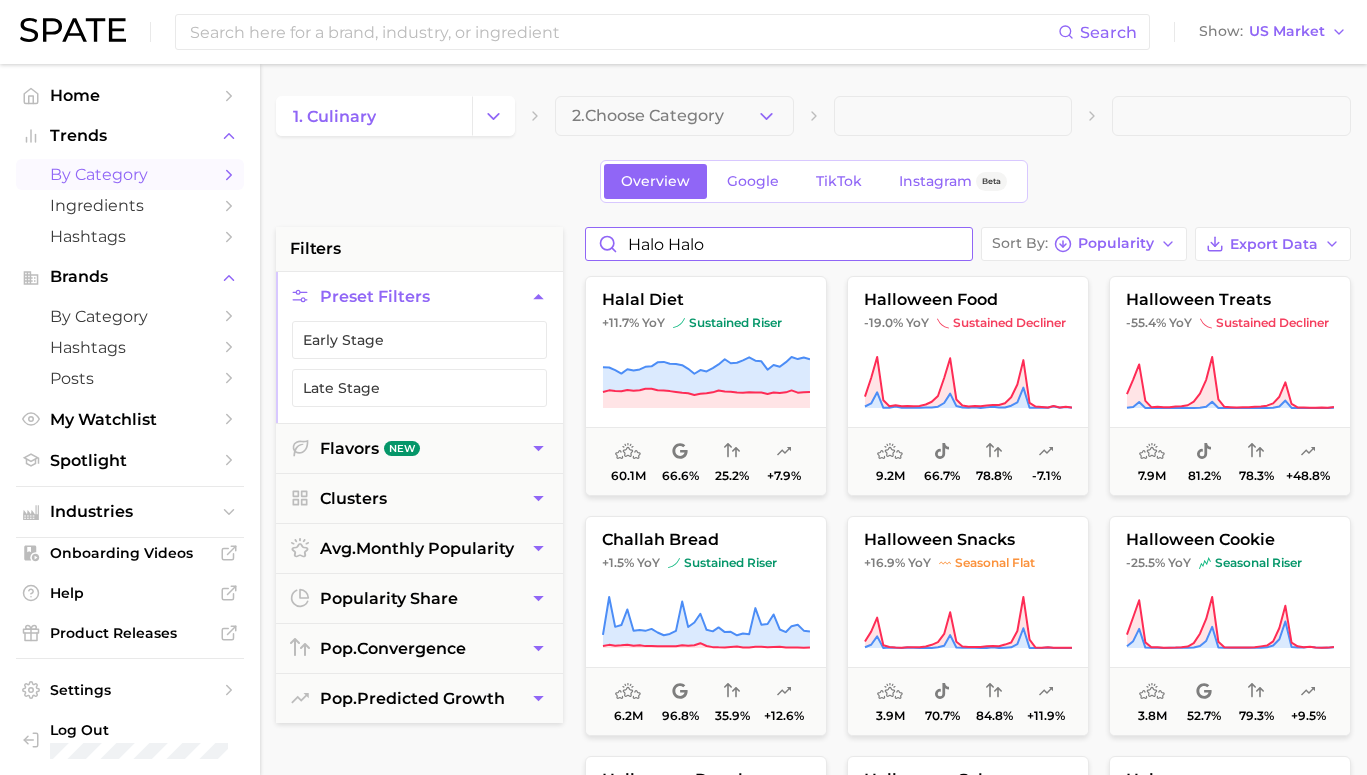 type on "halo halo" 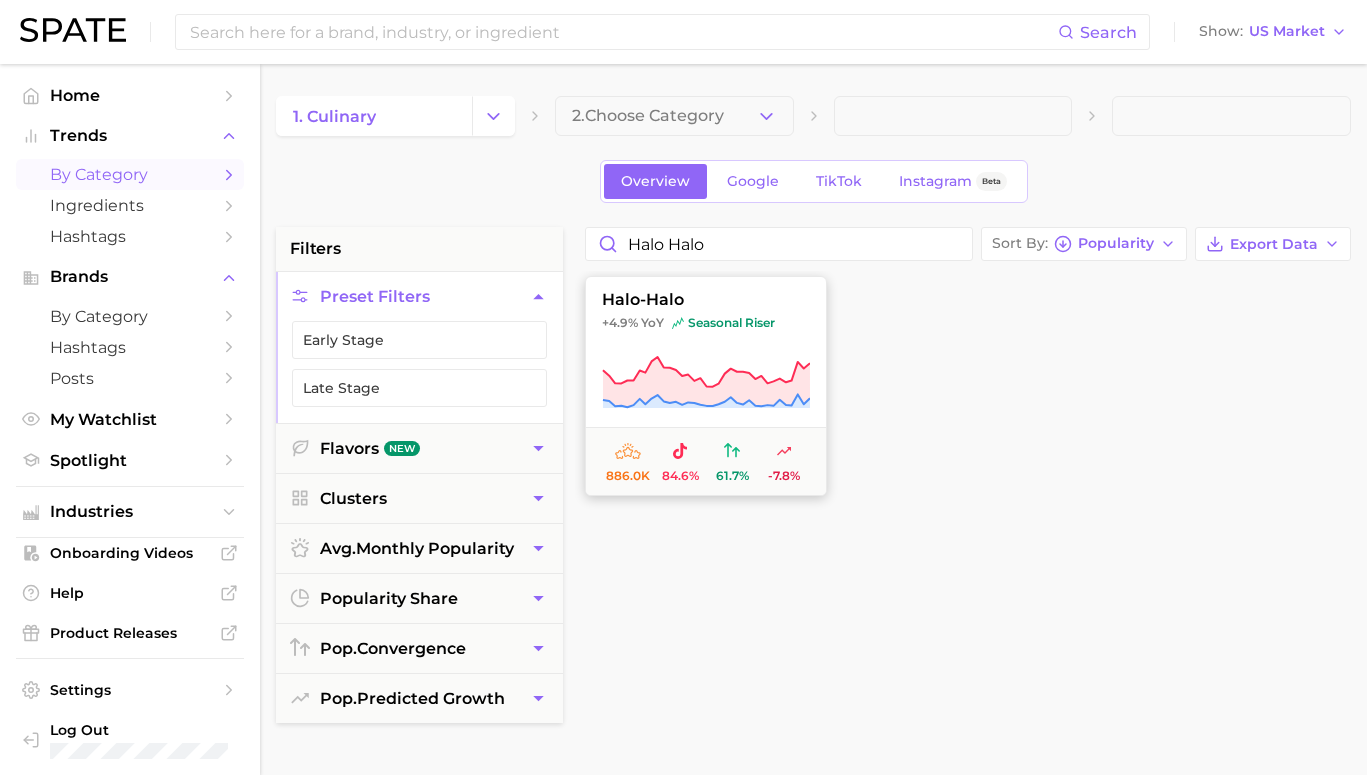 click 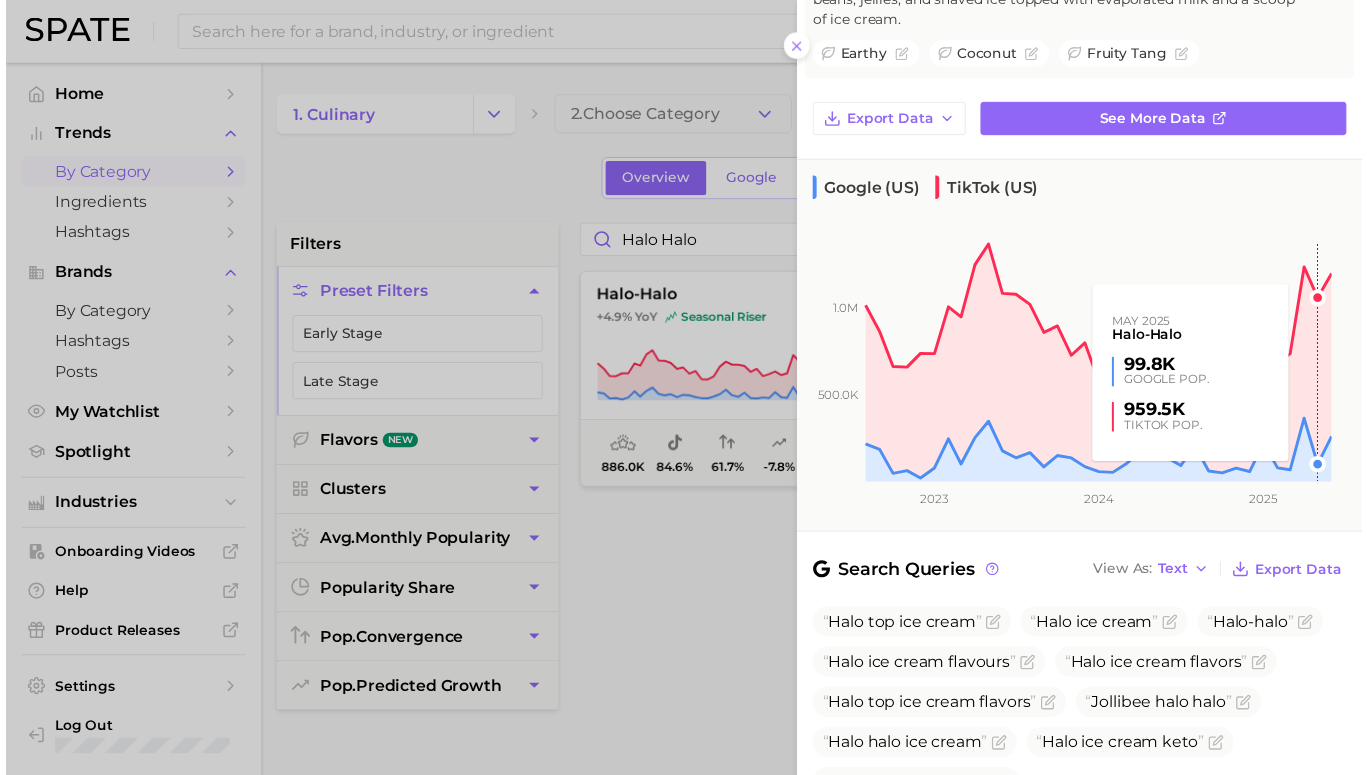 scroll, scrollTop: 297, scrollLeft: 0, axis: vertical 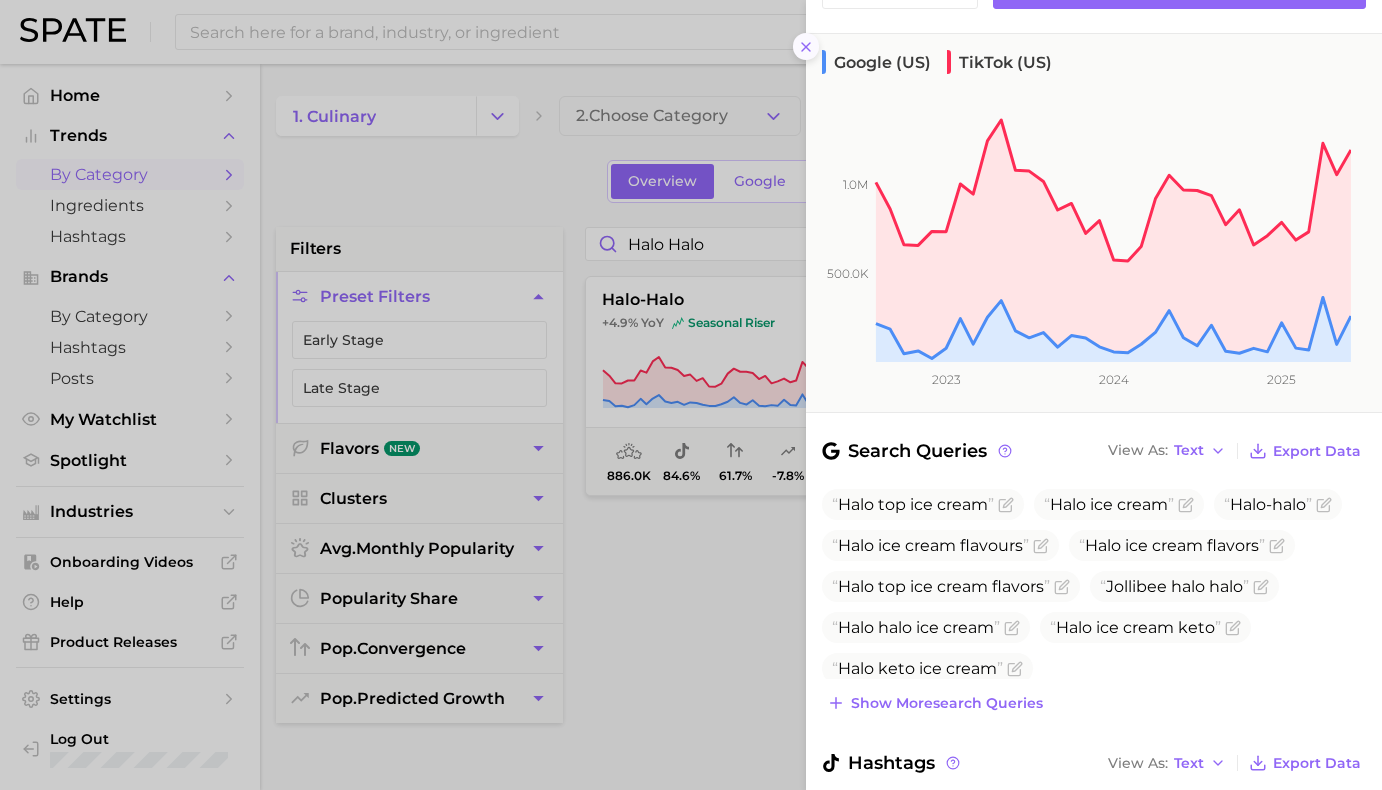 click 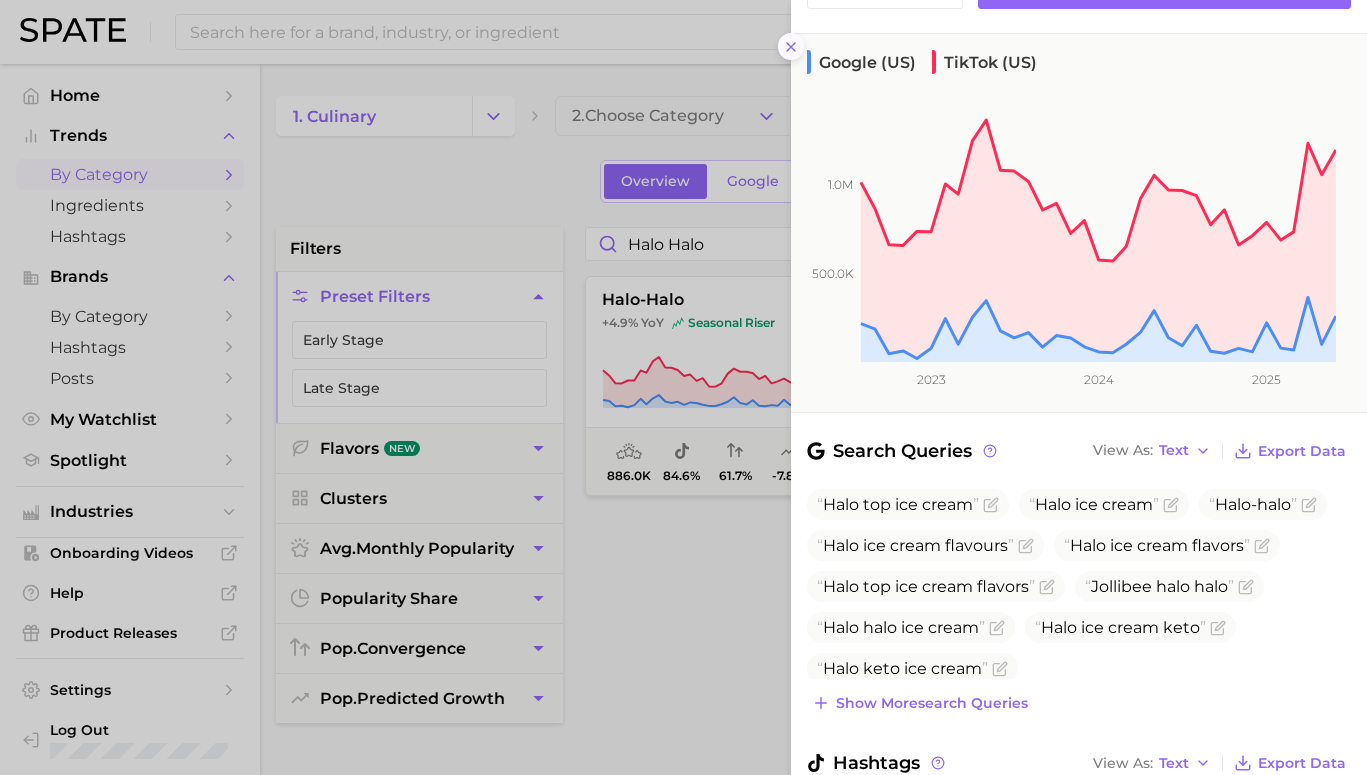 scroll, scrollTop: 0, scrollLeft: 0, axis: both 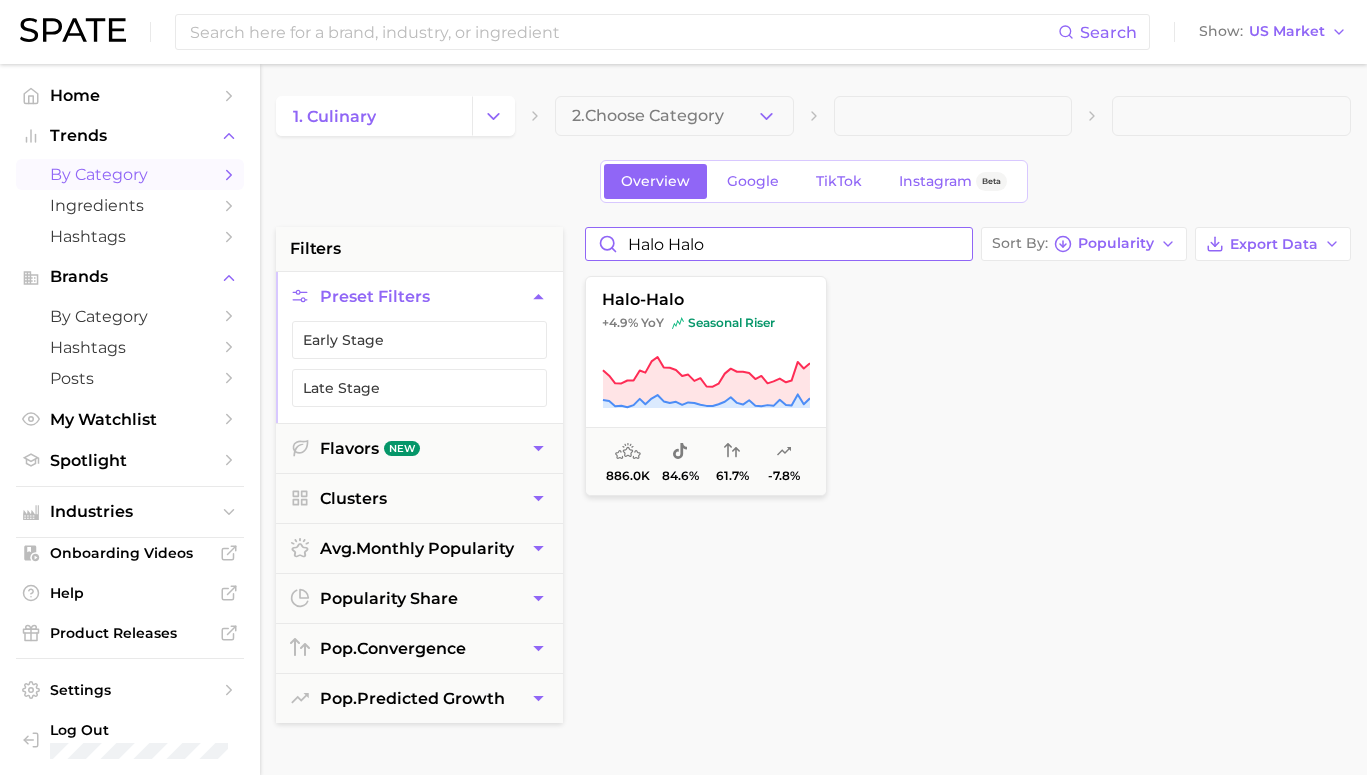 click on "halo halo" at bounding box center [779, 244] 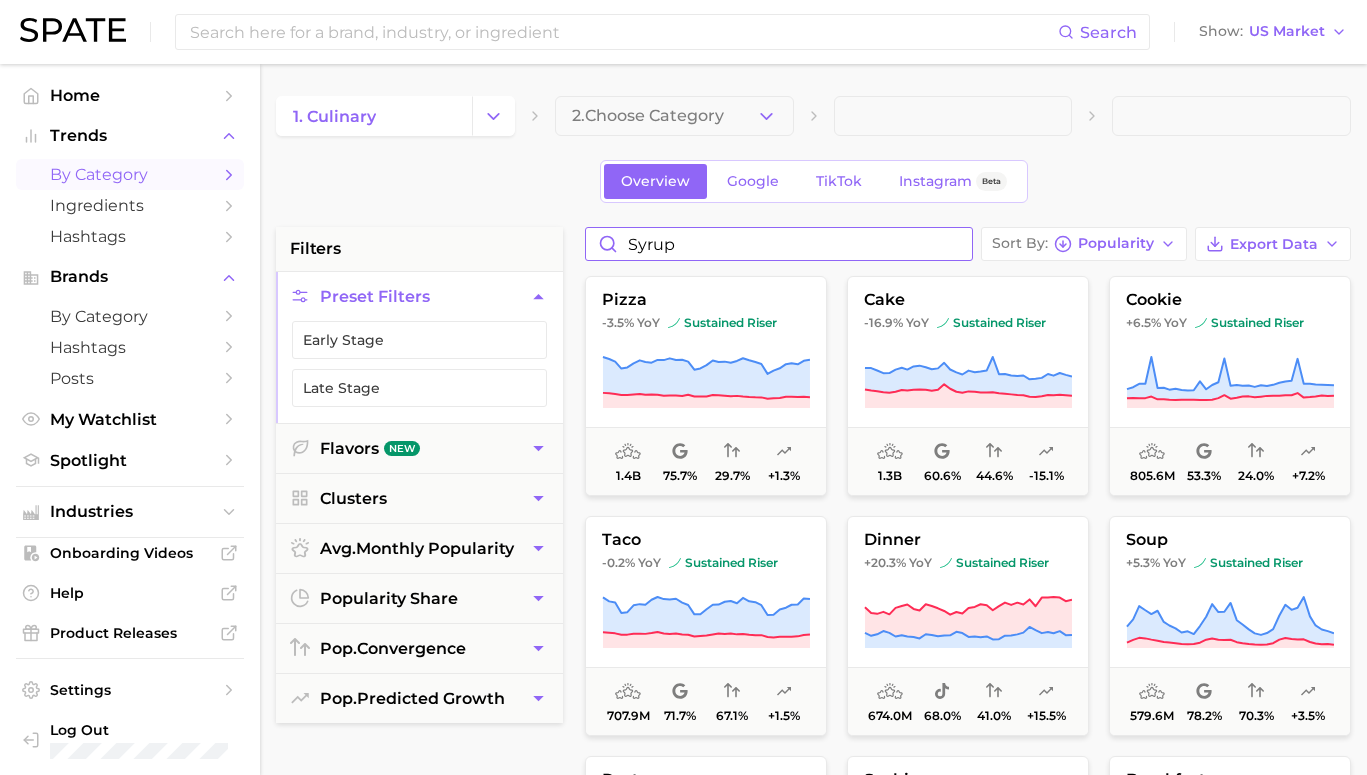 type on "syrup" 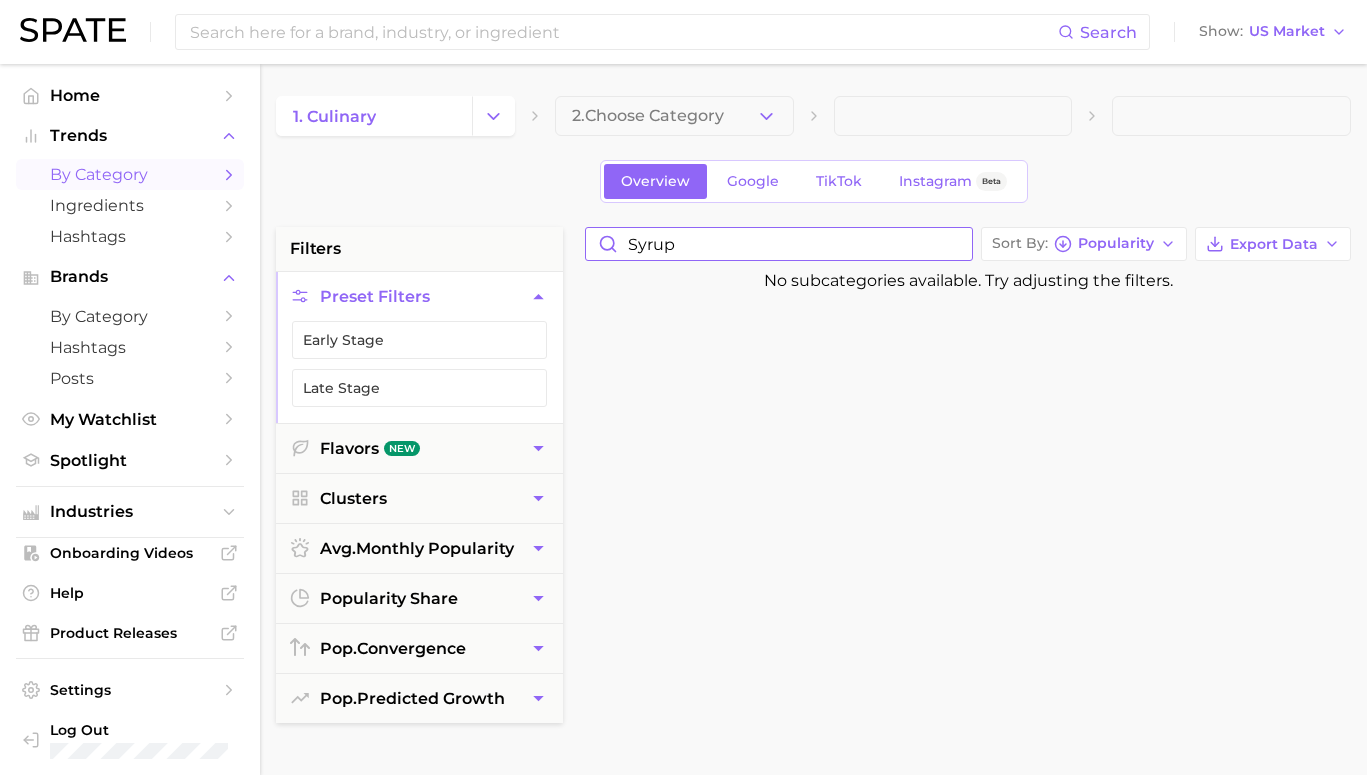 click on "syrup" at bounding box center [779, 244] 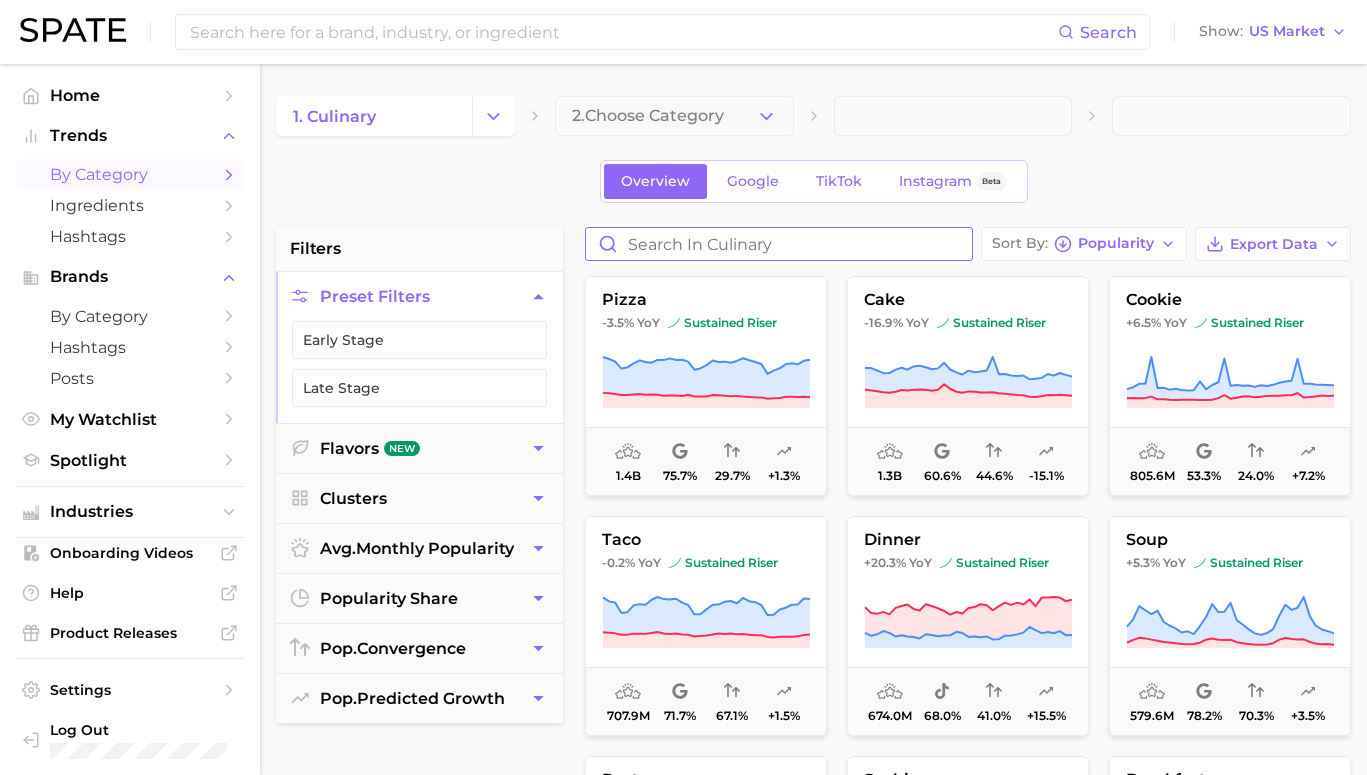 scroll, scrollTop: 39, scrollLeft: 0, axis: vertical 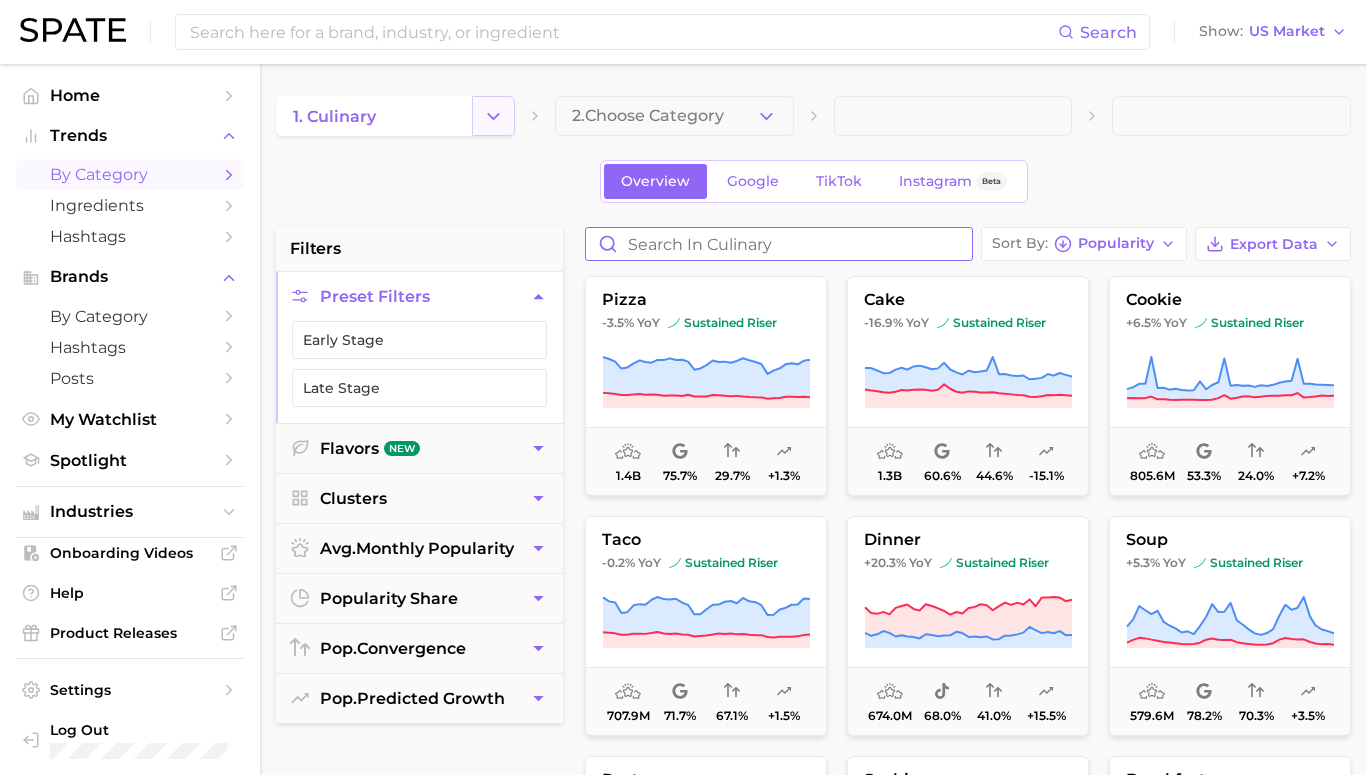 type 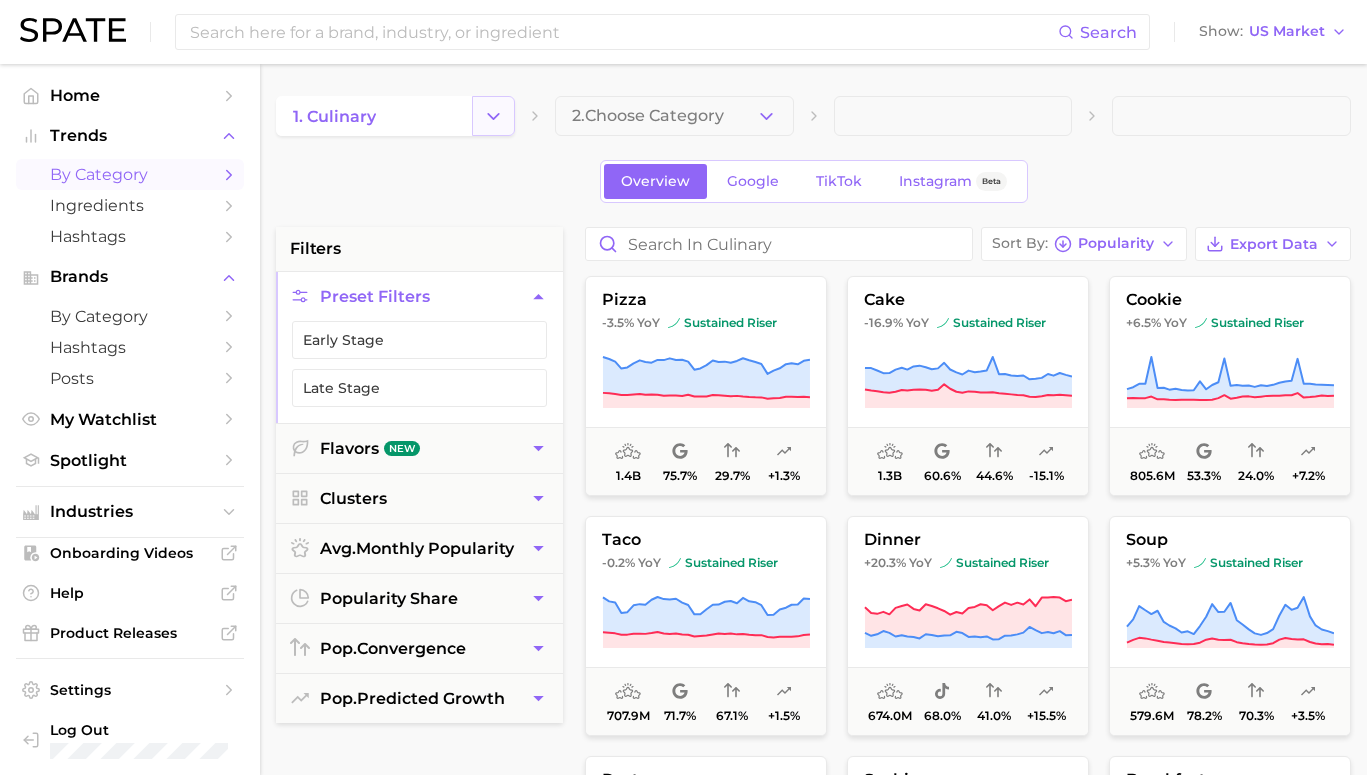 click 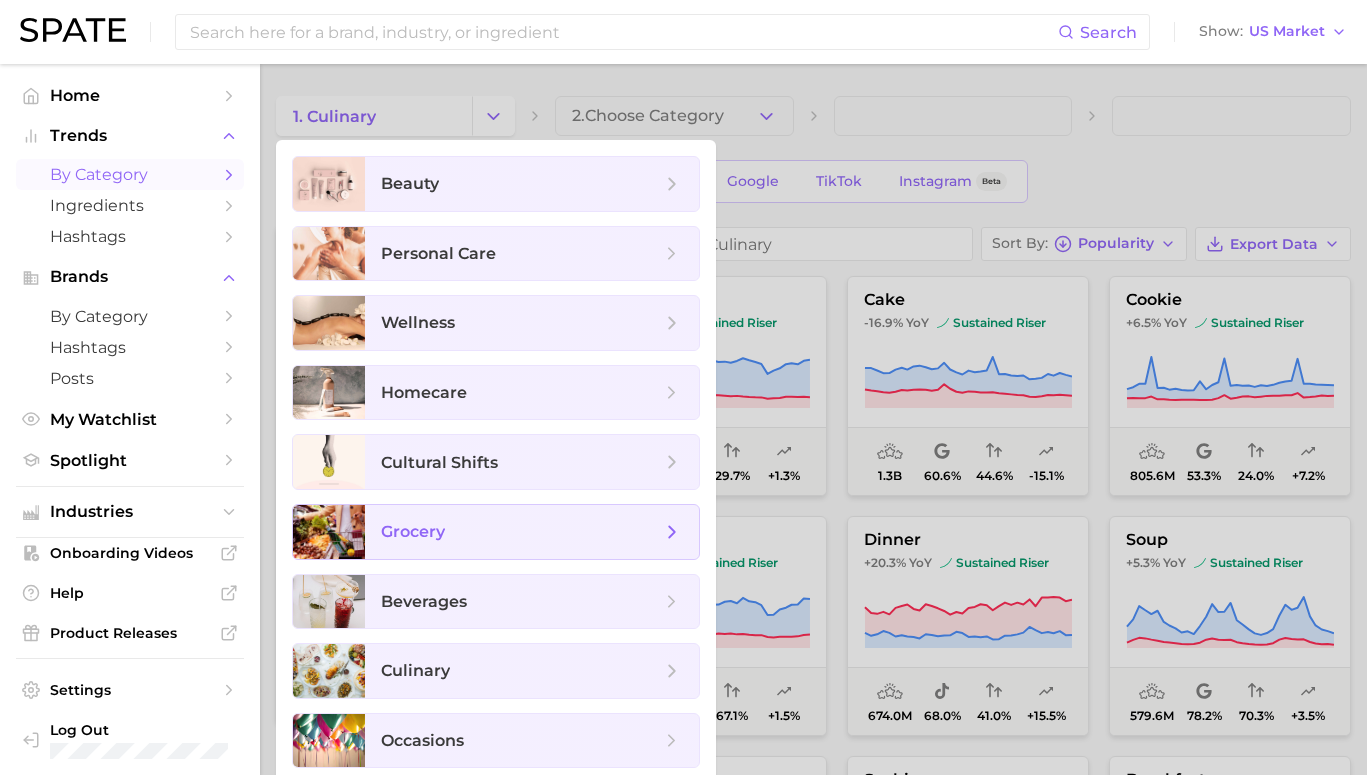 click on "grocery" at bounding box center [521, 532] 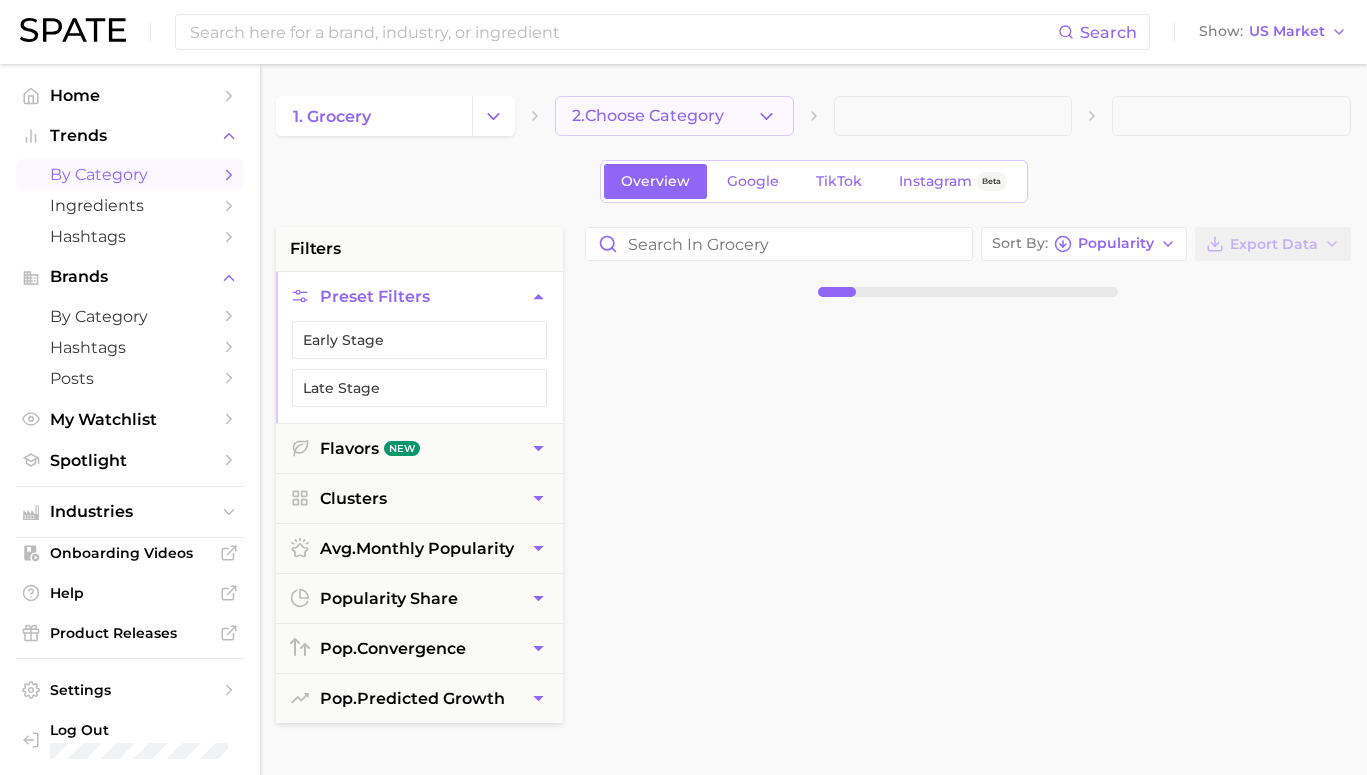 click on "2.  Choose Category" at bounding box center [674, 116] 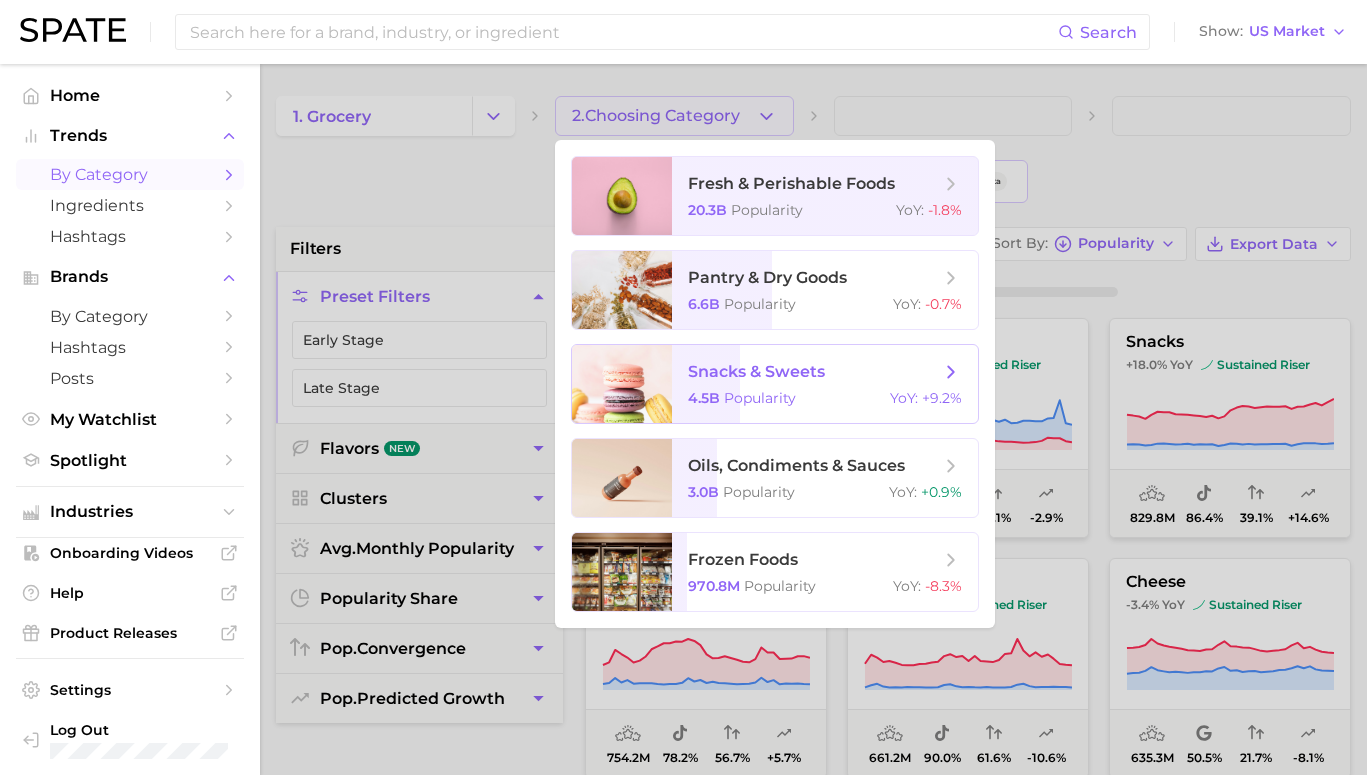 click on "snacks & sweets 4.5b   Popularity YoY :   +9.2%" at bounding box center (825, 384) 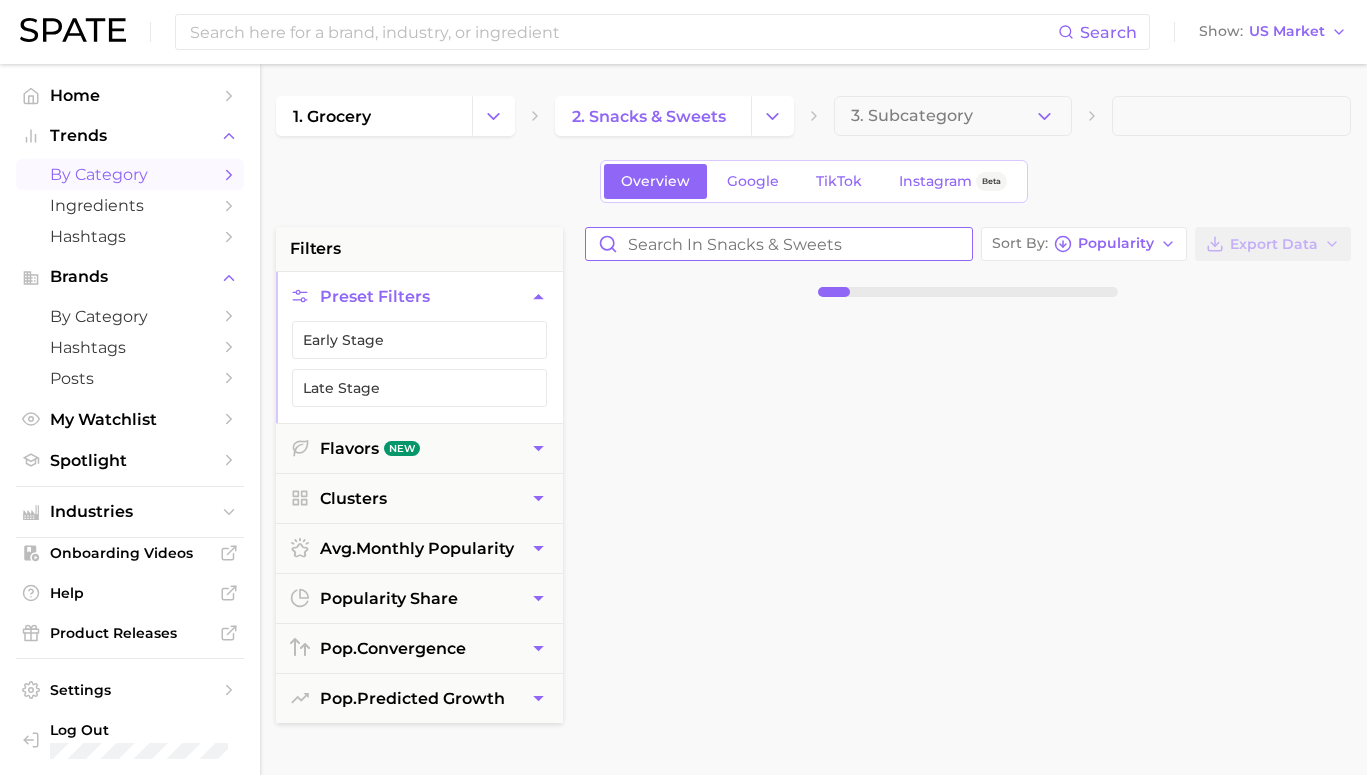 click at bounding box center (779, 244) 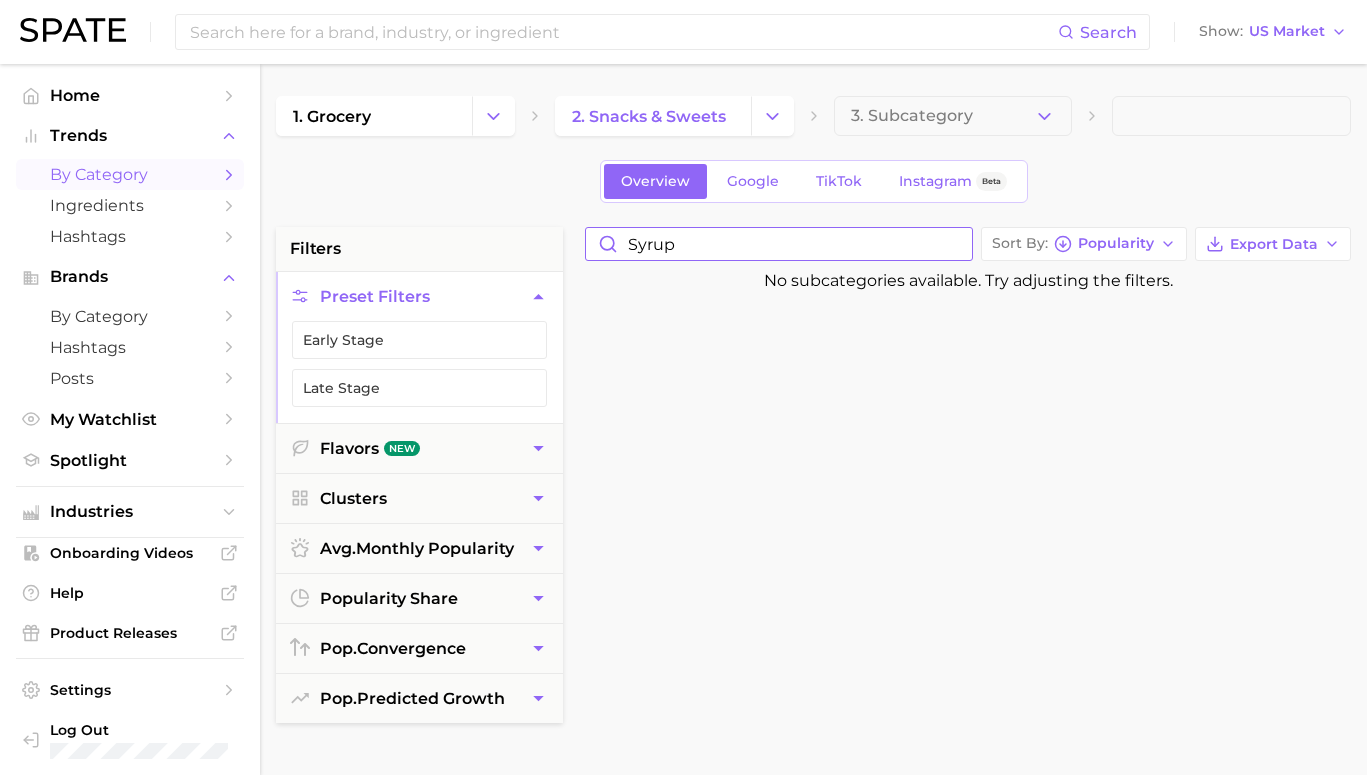 type on "syrup" 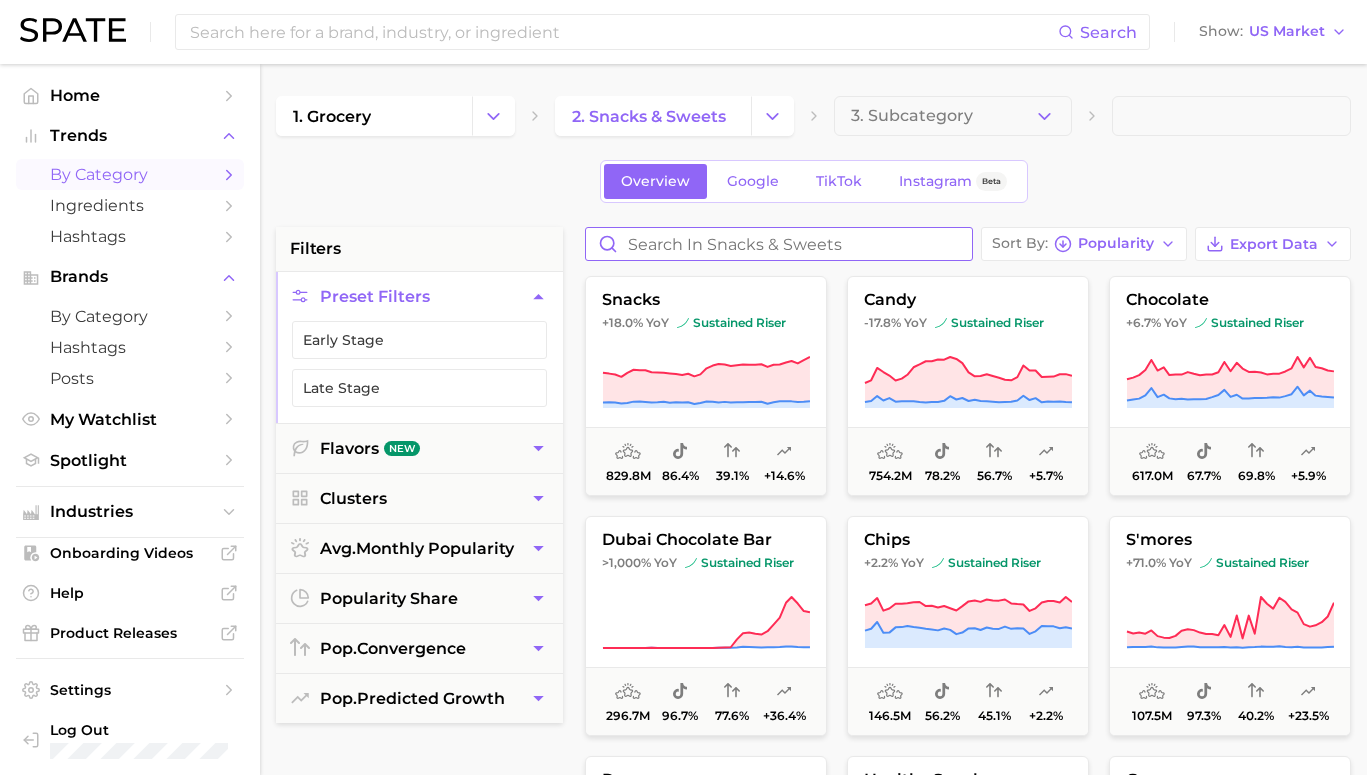 scroll, scrollTop: 38, scrollLeft: 0, axis: vertical 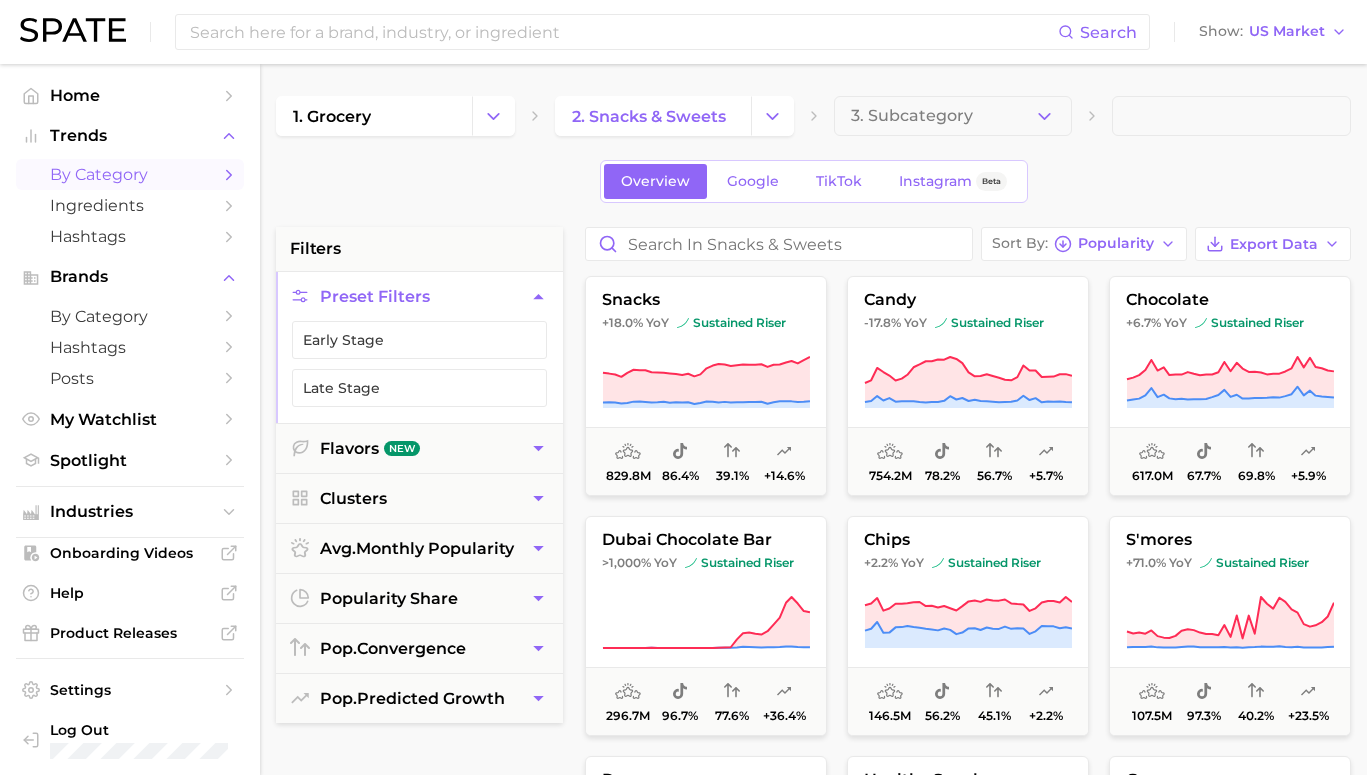 click at bounding box center [1231, 116] 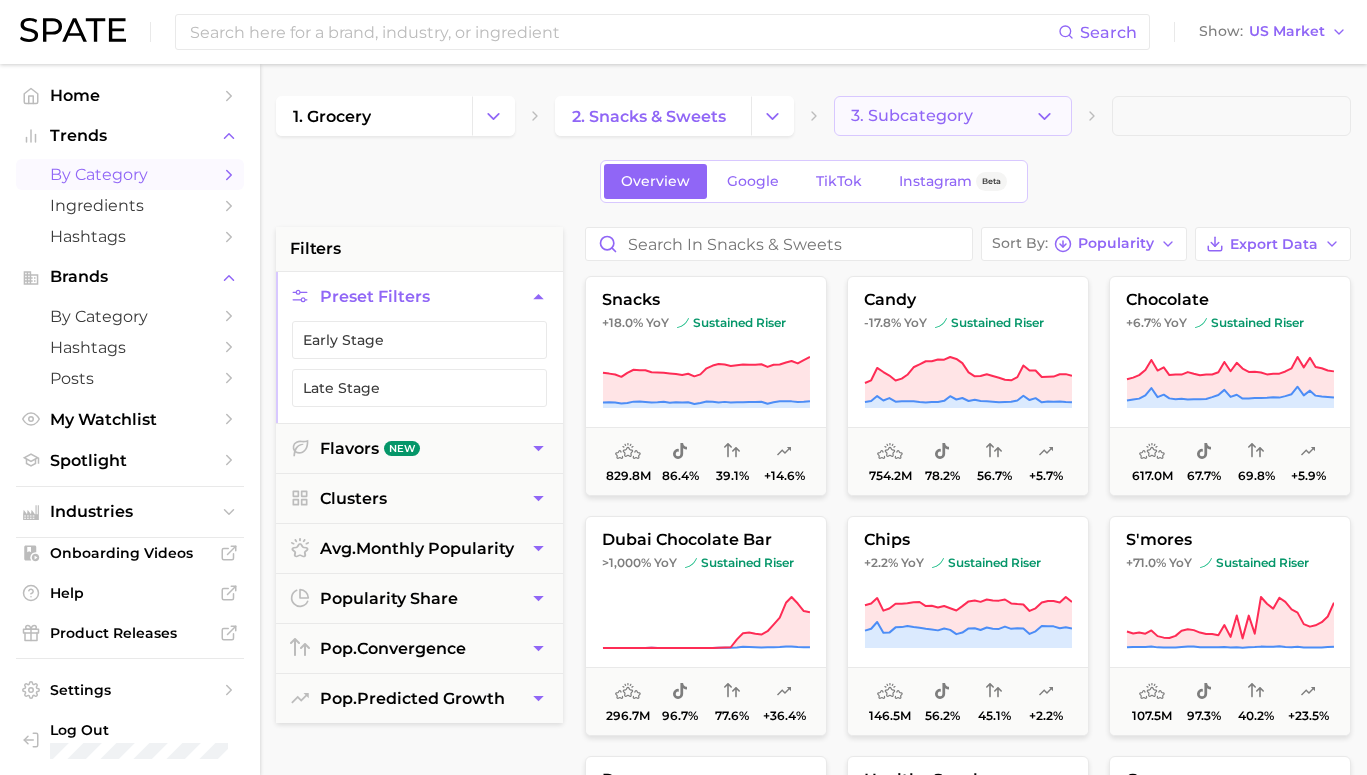 click on "3. Subcategory" at bounding box center [953, 116] 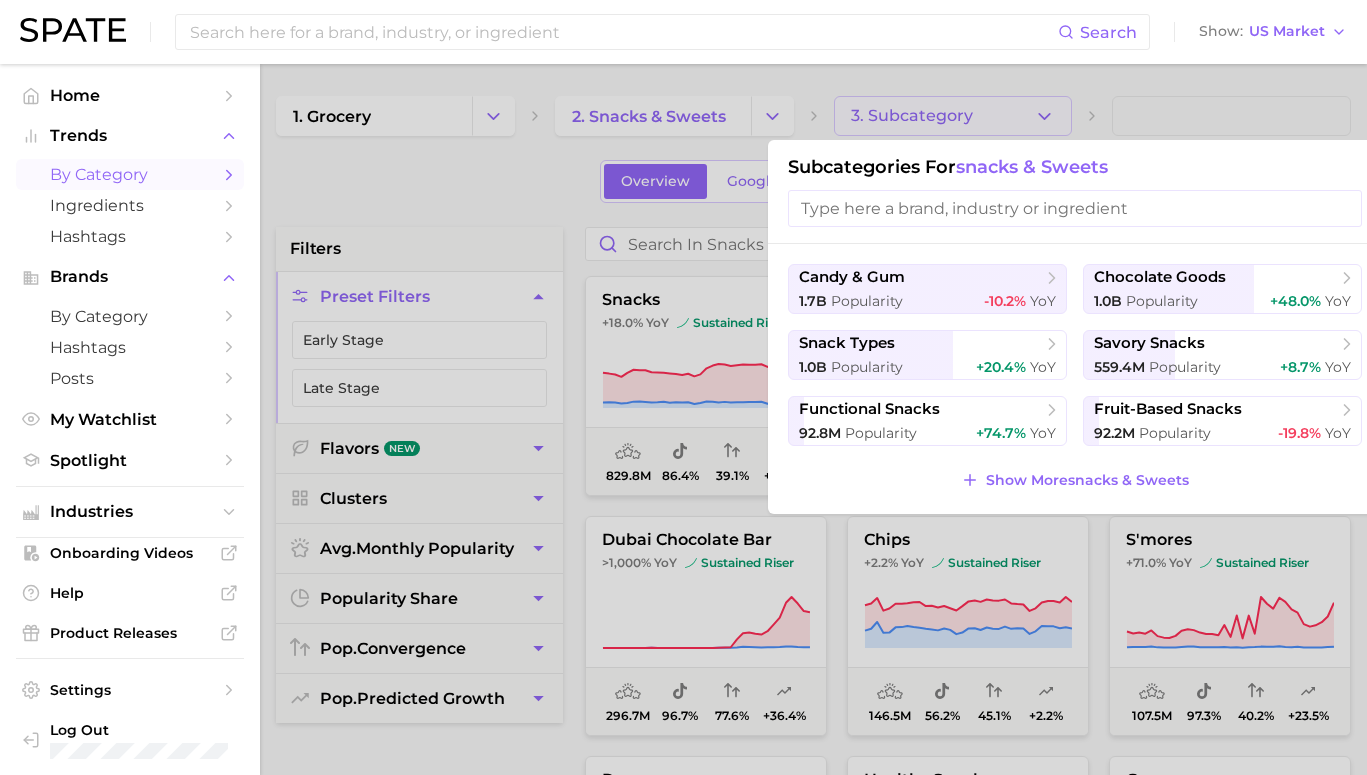 click at bounding box center [683, 387] 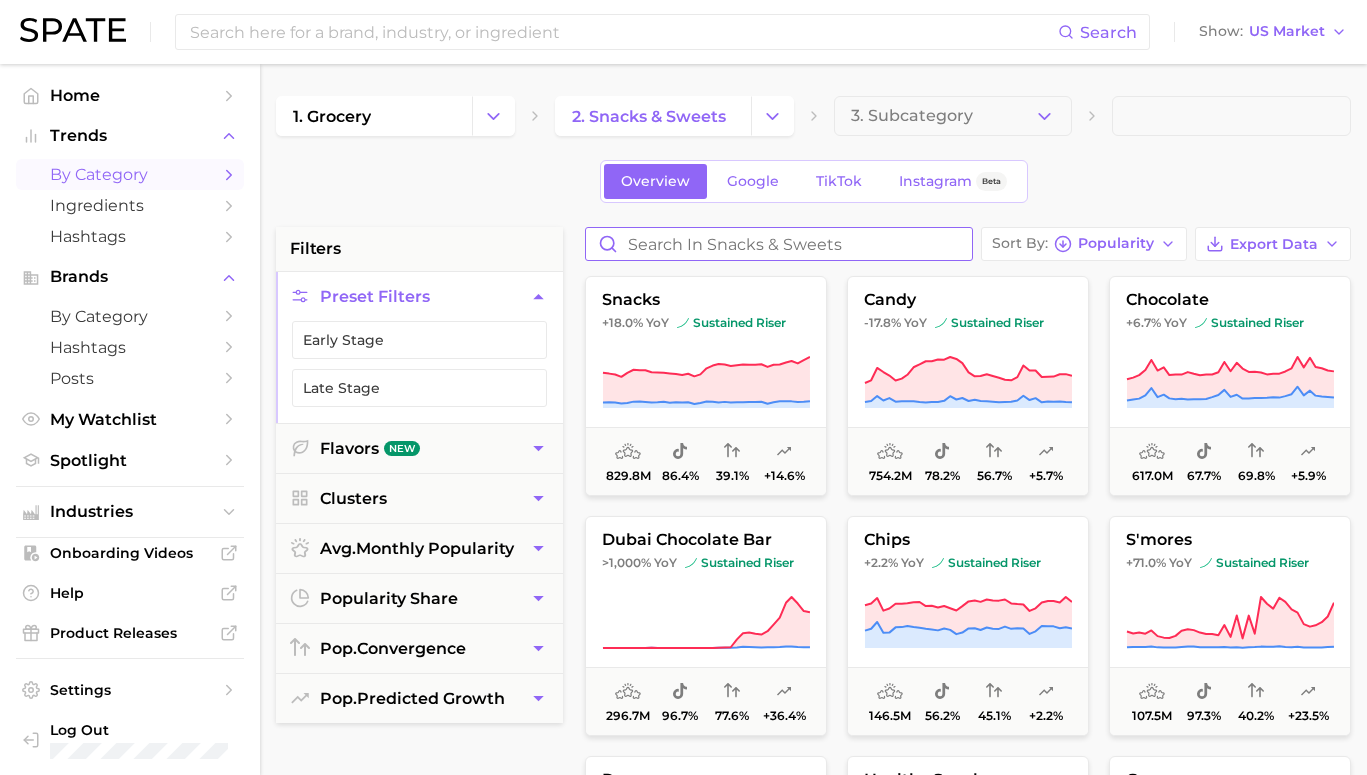 click at bounding box center [779, 244] 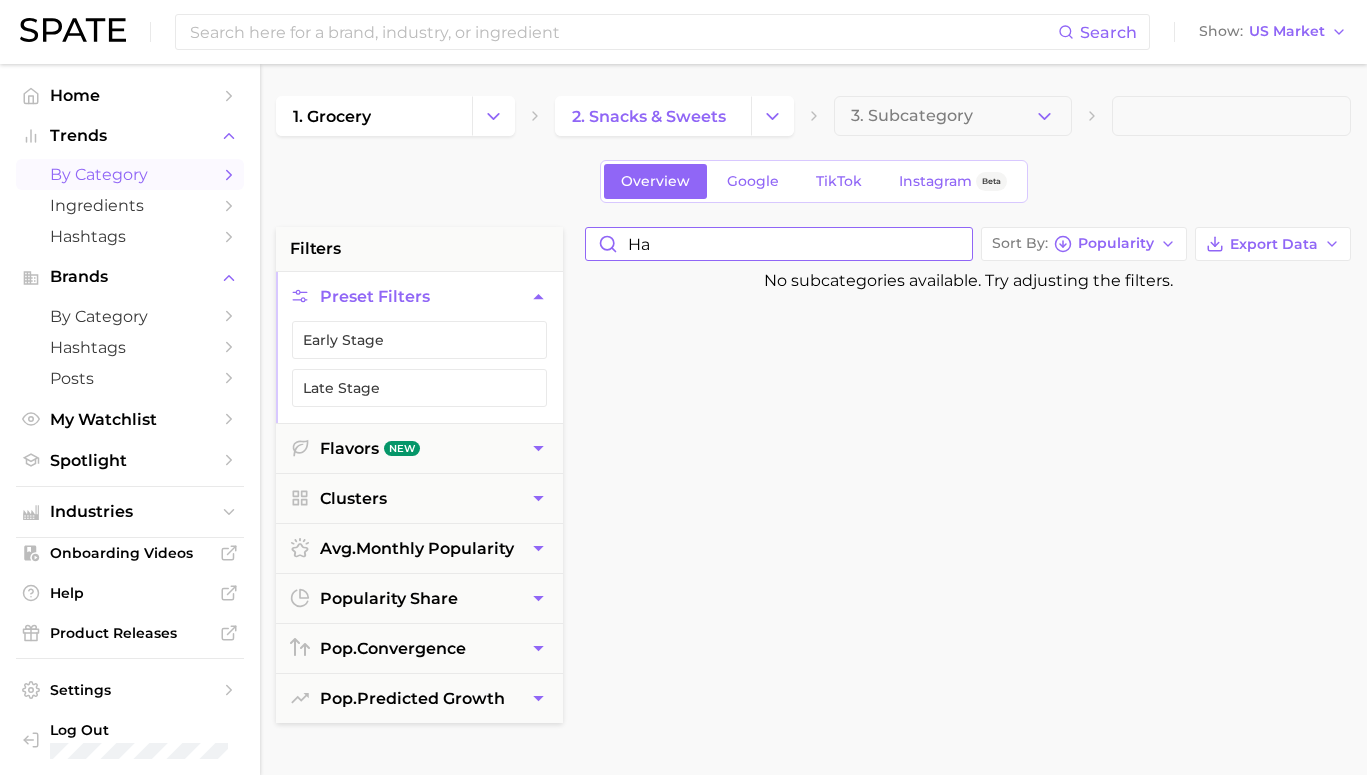 type on "h" 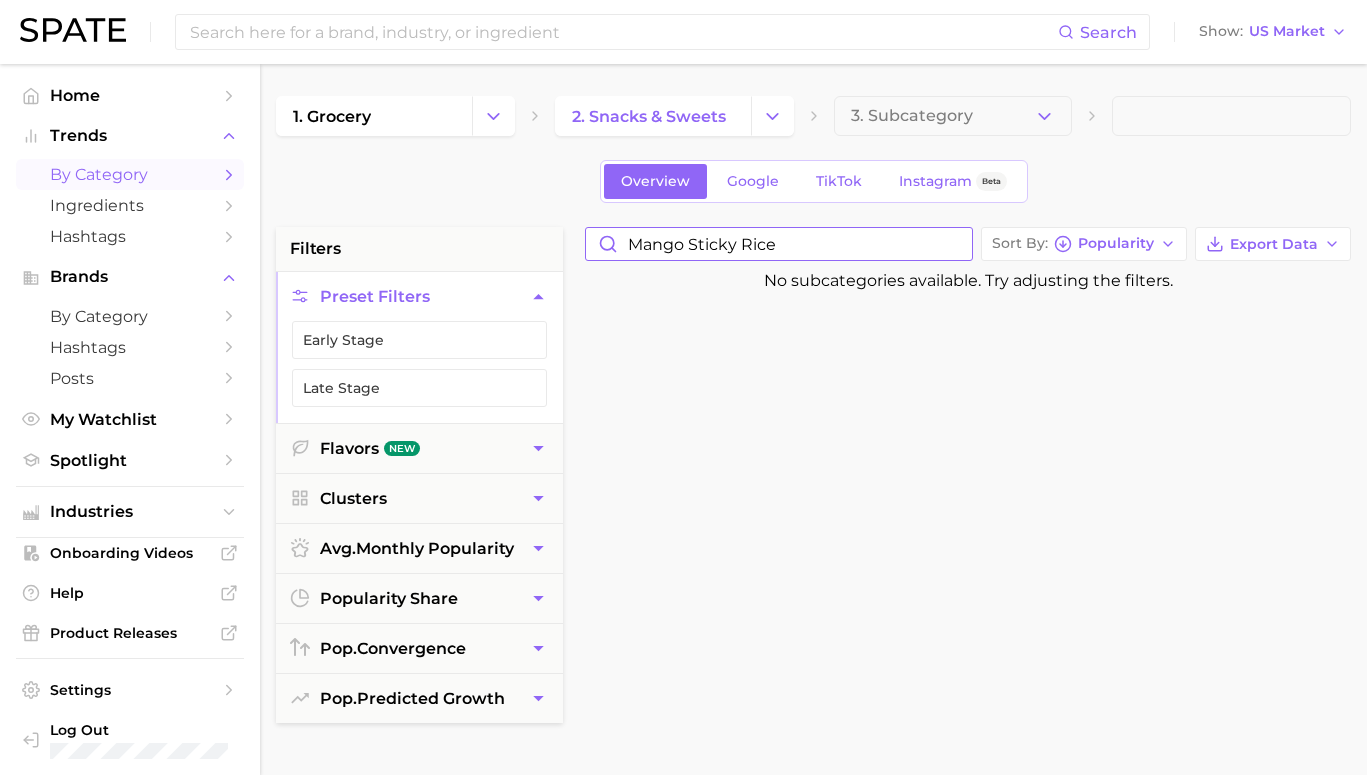 type on "mango sticky rice" 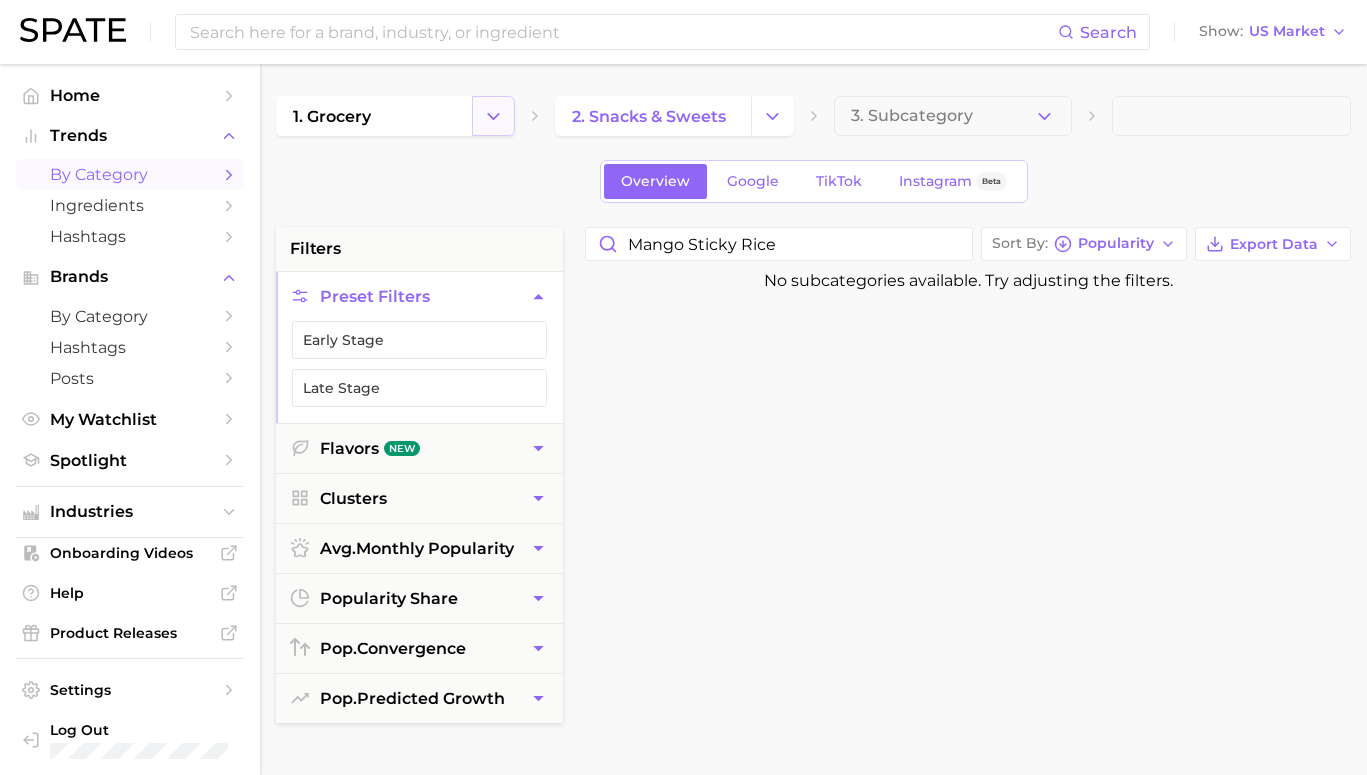 click 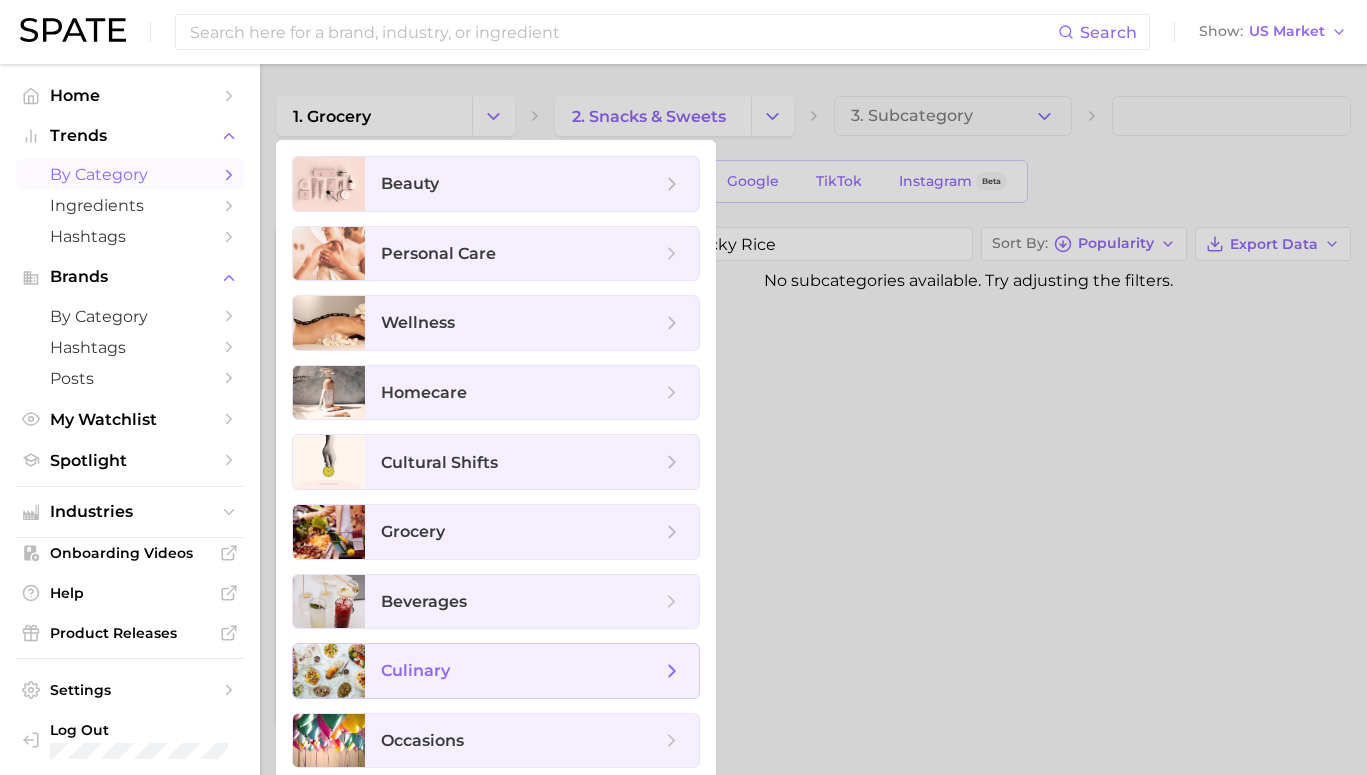 click on "culinary" at bounding box center (521, 671) 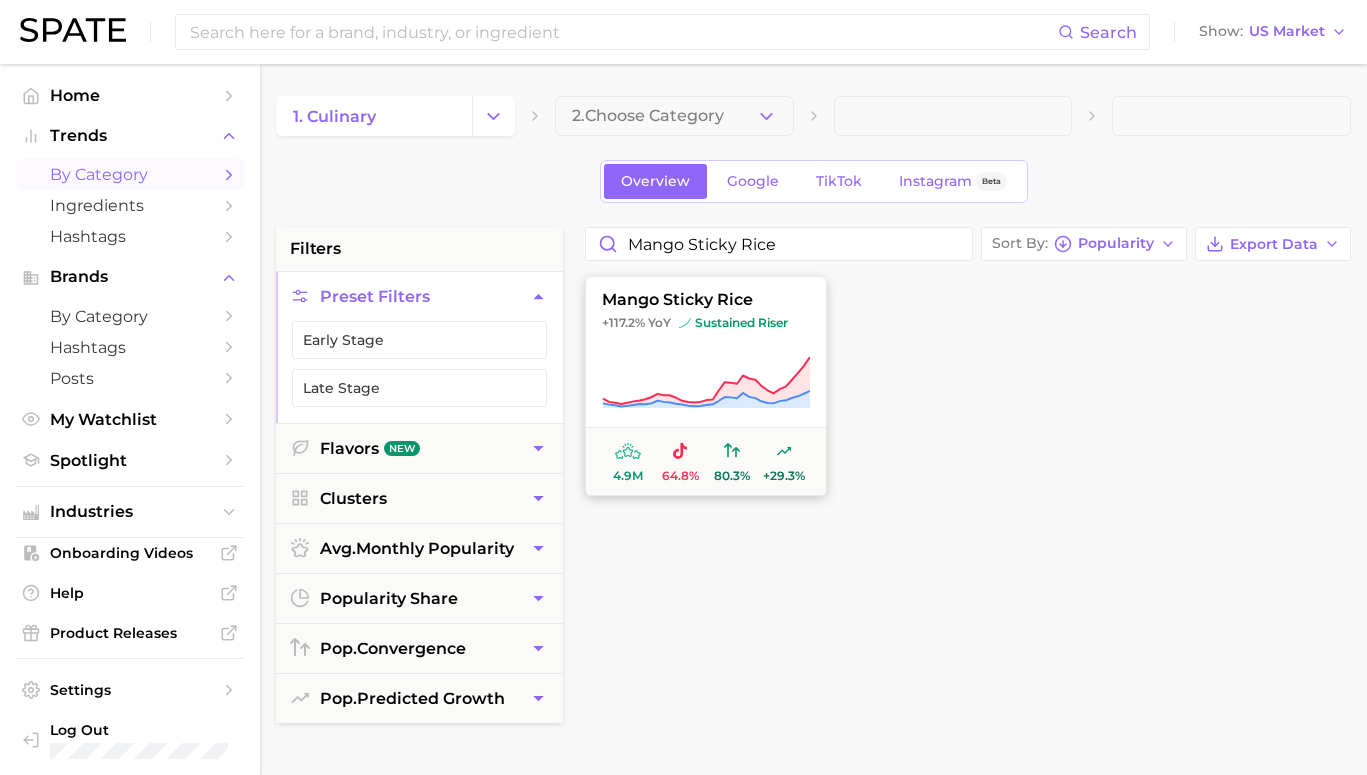 click on "mango sticky rice +117.2%   YoY sustained riser 4.9m 64.8% 80.3% +29.3%" at bounding box center [706, 386] 